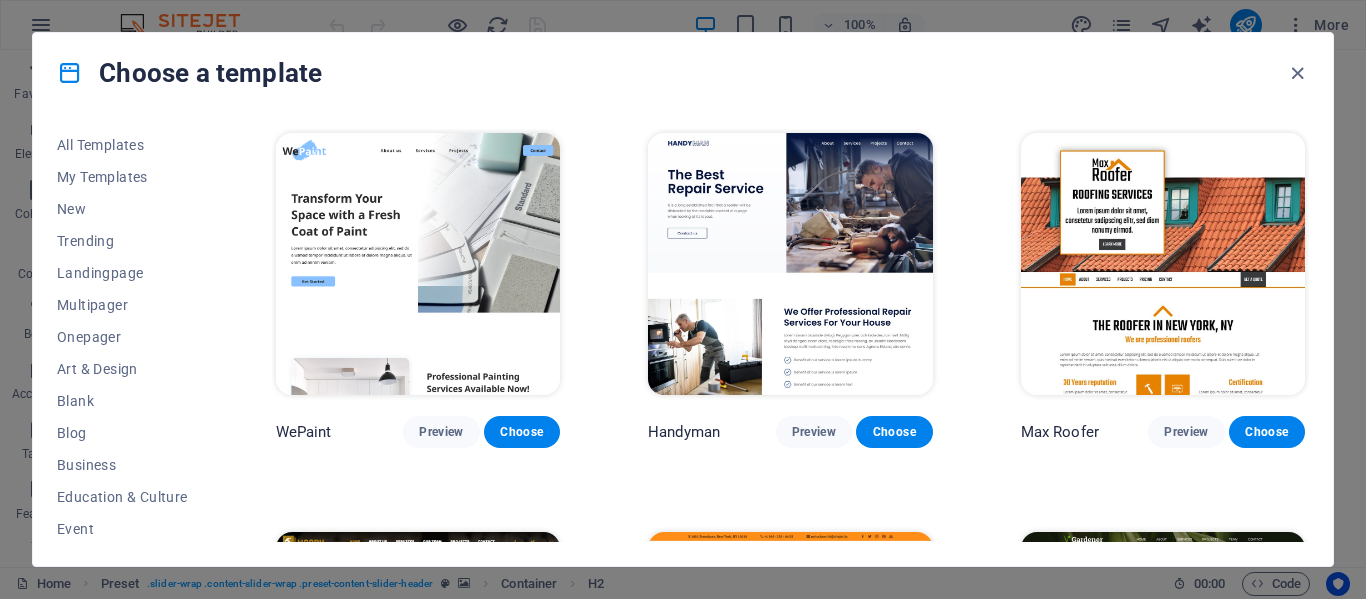 scroll, scrollTop: 0, scrollLeft: 0, axis: both 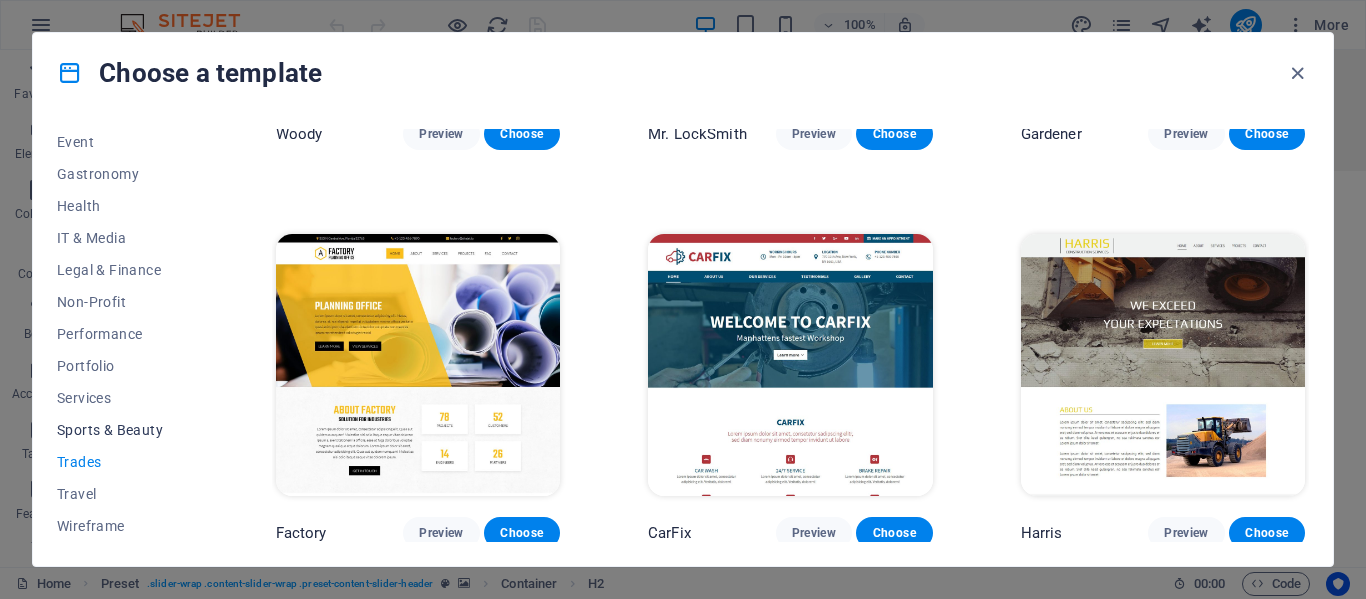 click on "Sports & Beauty" at bounding box center [122, 430] 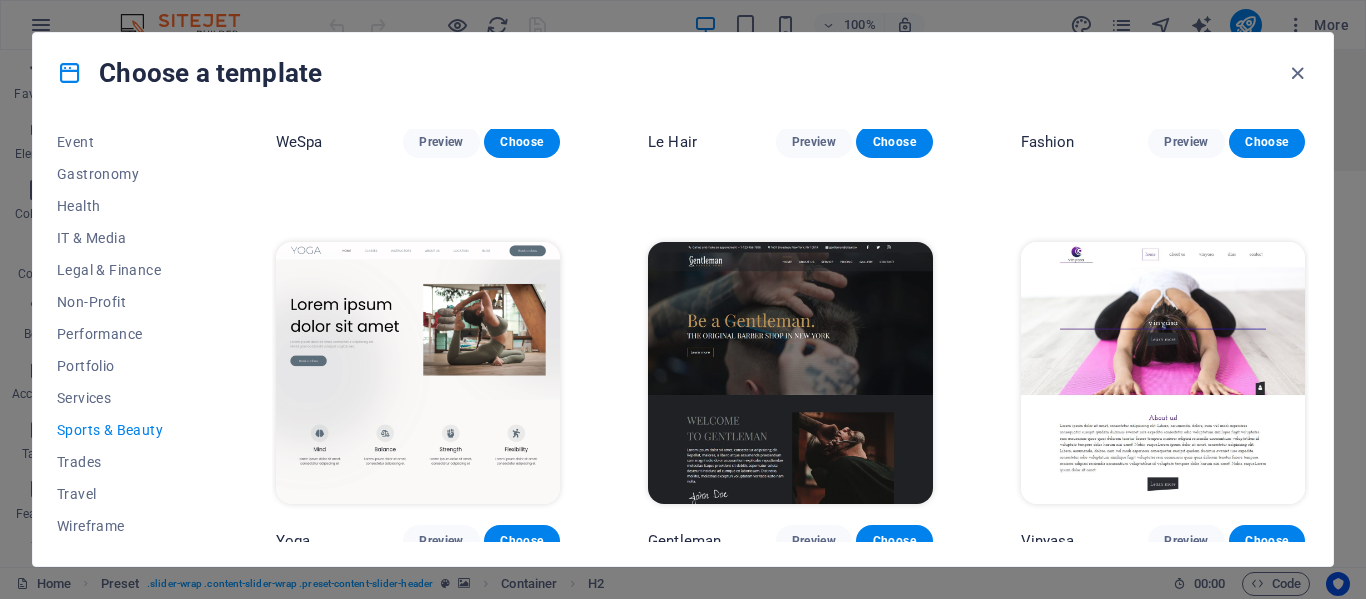 scroll, scrollTop: 697, scrollLeft: 0, axis: vertical 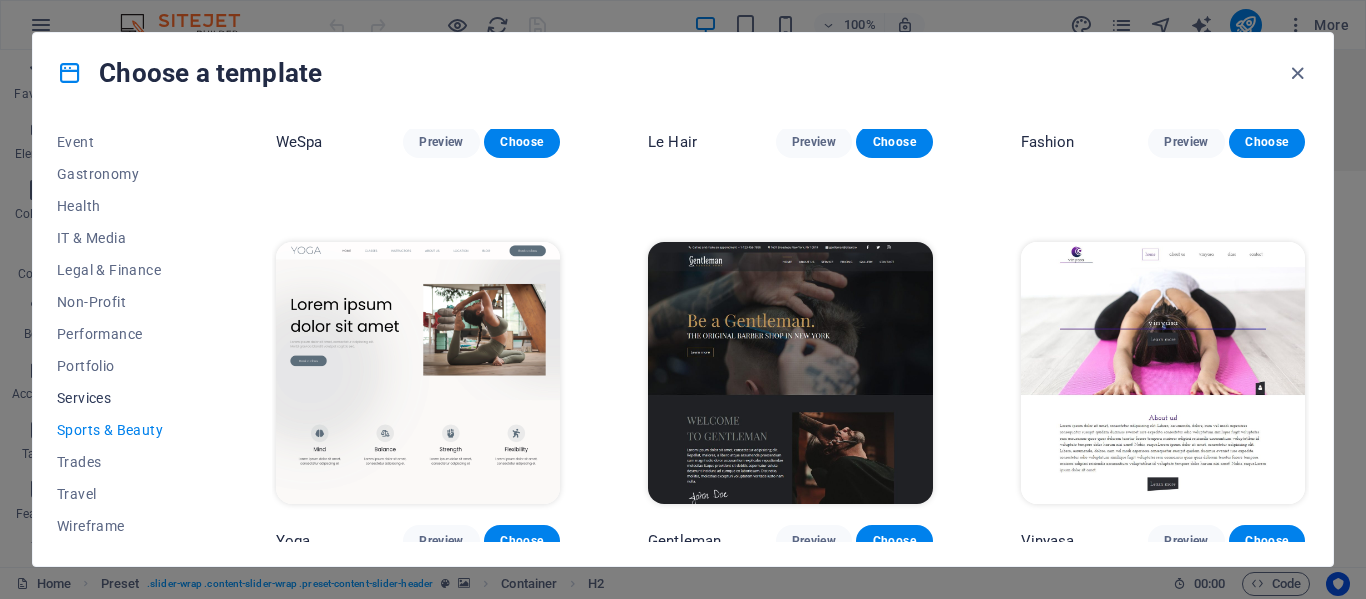 click on "Services" at bounding box center [122, 398] 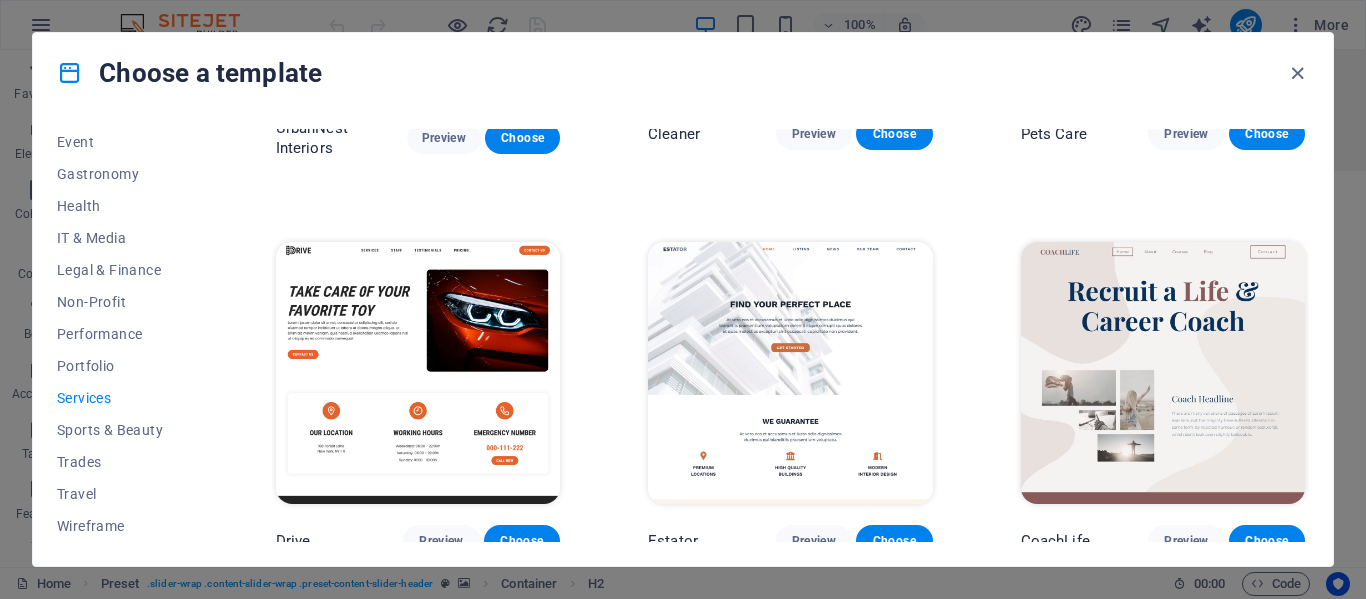 scroll, scrollTop: 697, scrollLeft: 0, axis: vertical 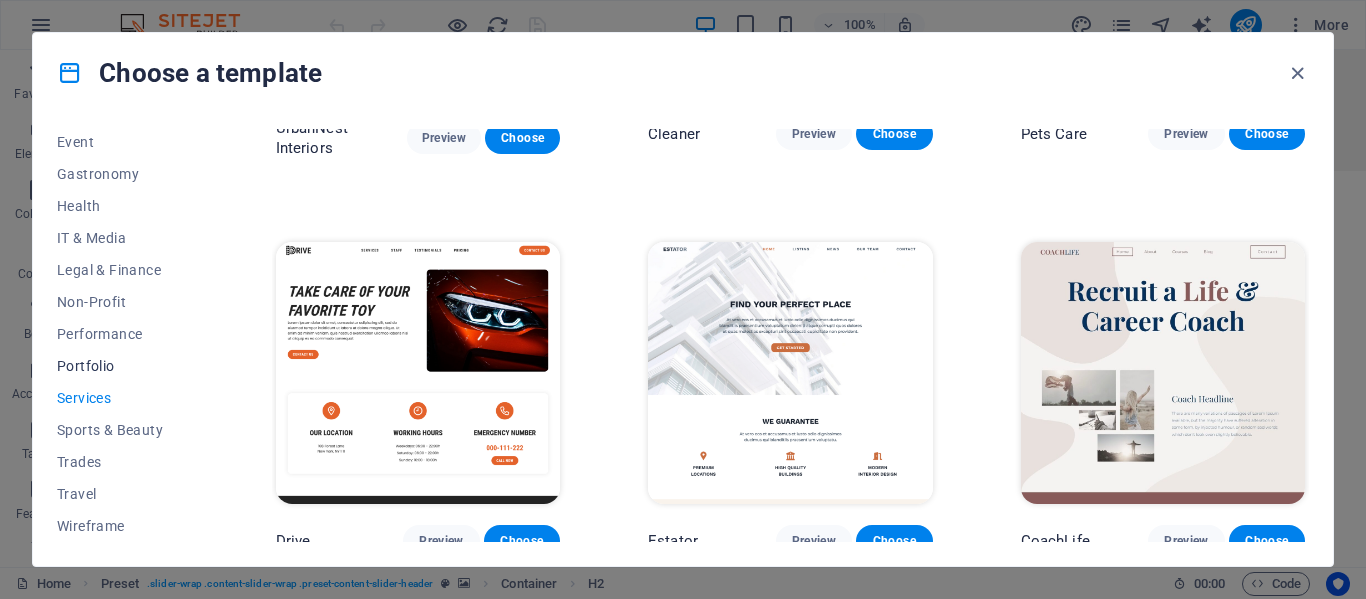 click on "Portfolio" at bounding box center [122, 366] 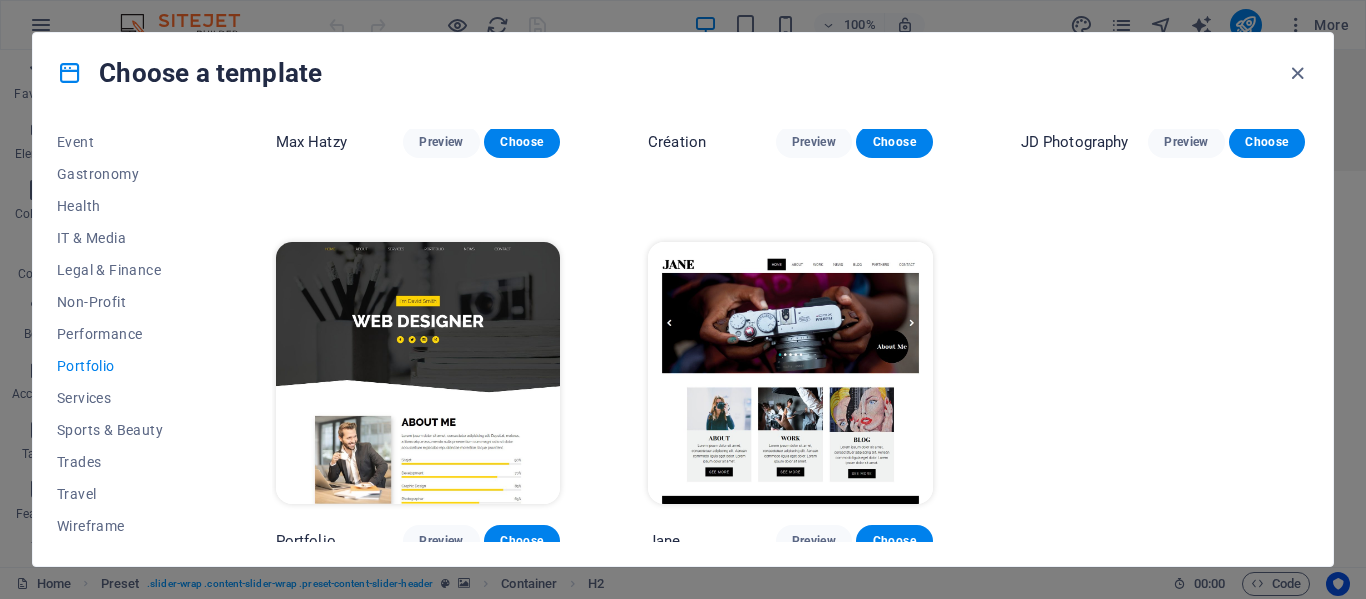 scroll, scrollTop: 697, scrollLeft: 0, axis: vertical 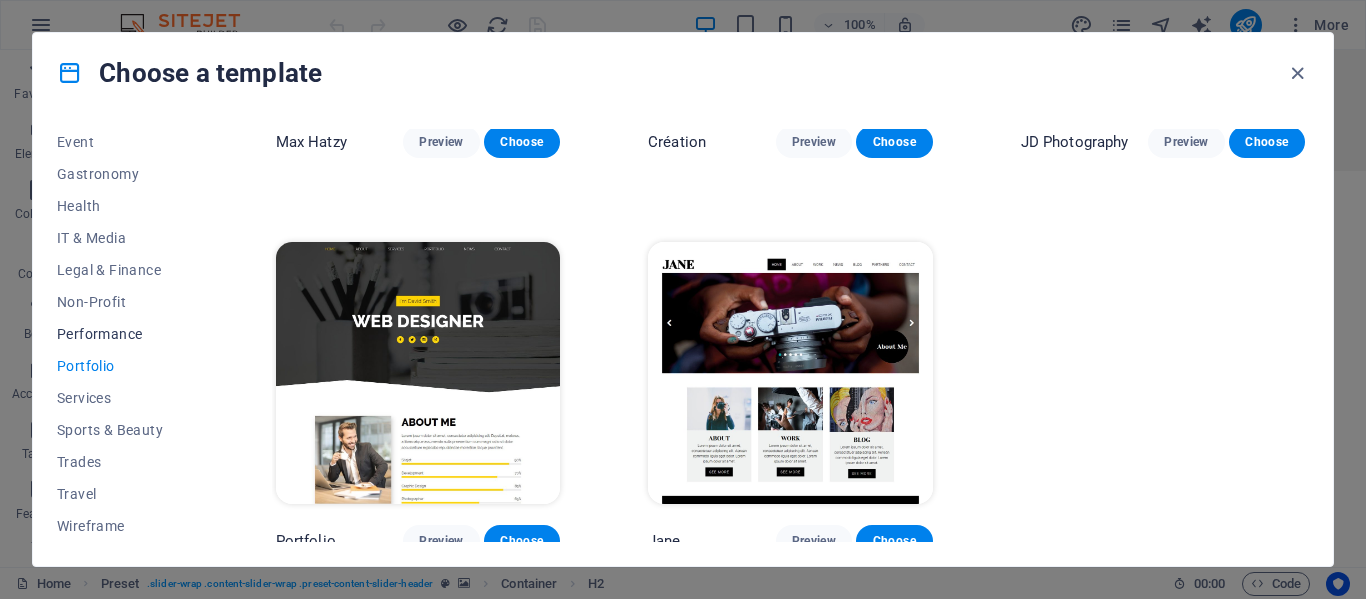 click on "Performance" at bounding box center (122, 334) 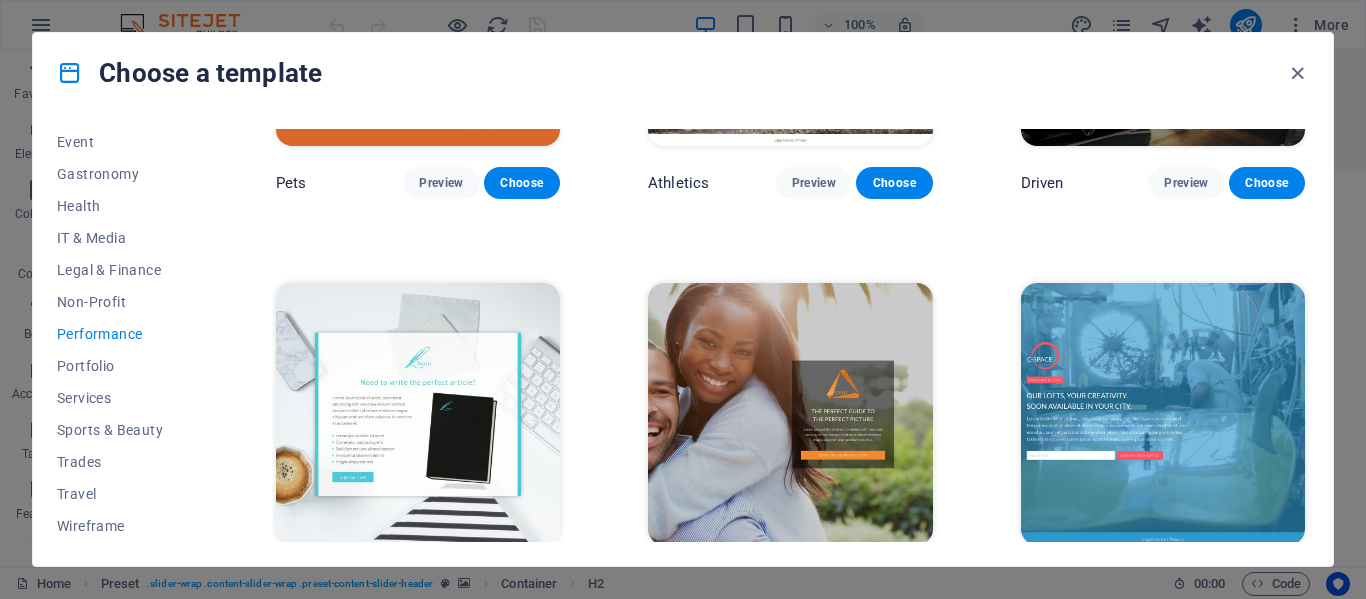 scroll, scrollTop: 1097, scrollLeft: 0, axis: vertical 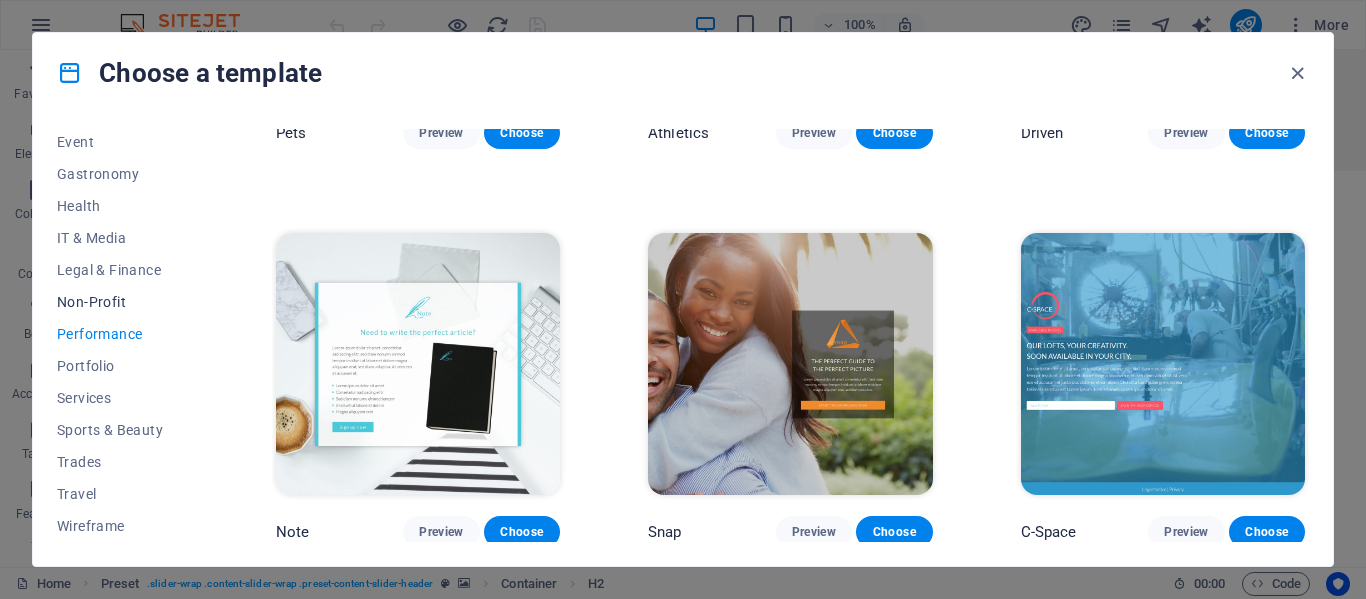 click on "Non-Profit" at bounding box center (122, 302) 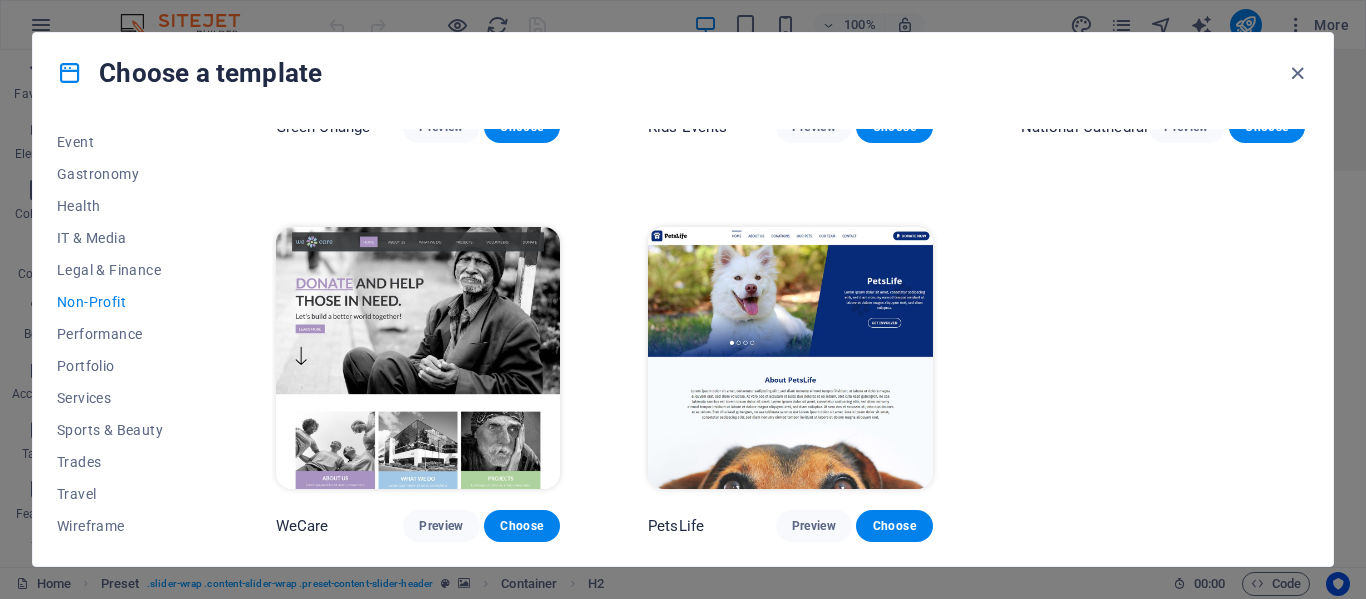 scroll, scrollTop: 0, scrollLeft: 0, axis: both 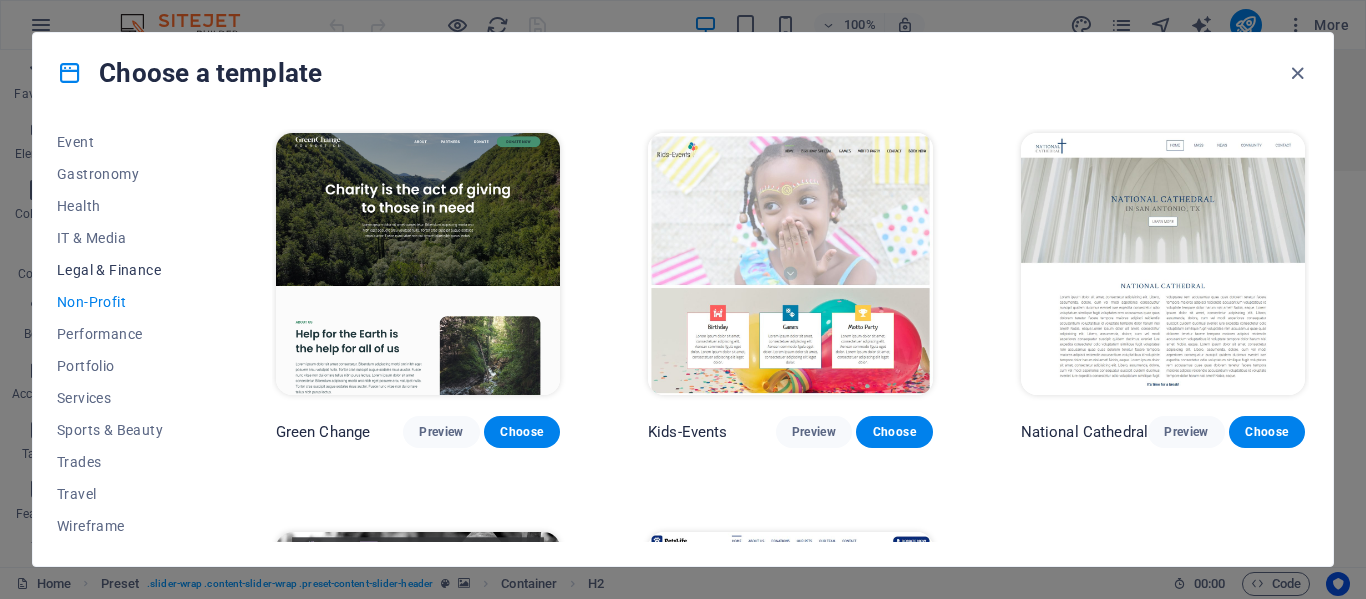 click on "Legal & Finance" at bounding box center (122, 270) 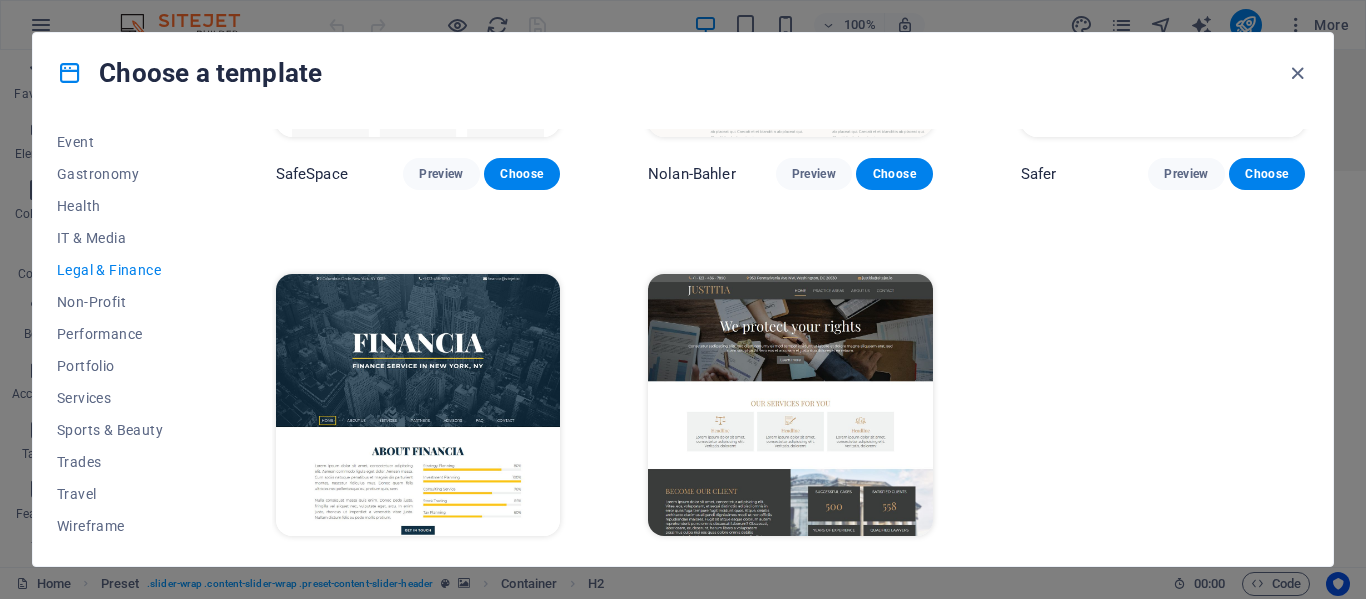 scroll, scrollTop: 301, scrollLeft: 0, axis: vertical 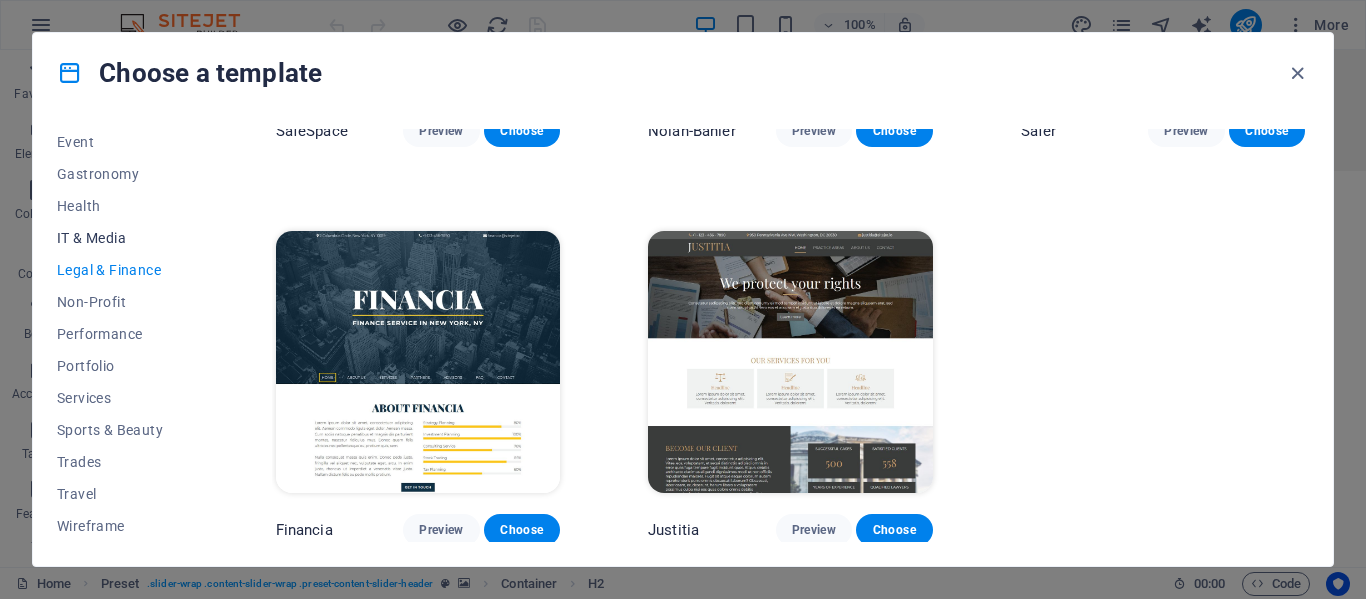 click on "IT & Media" at bounding box center (122, 238) 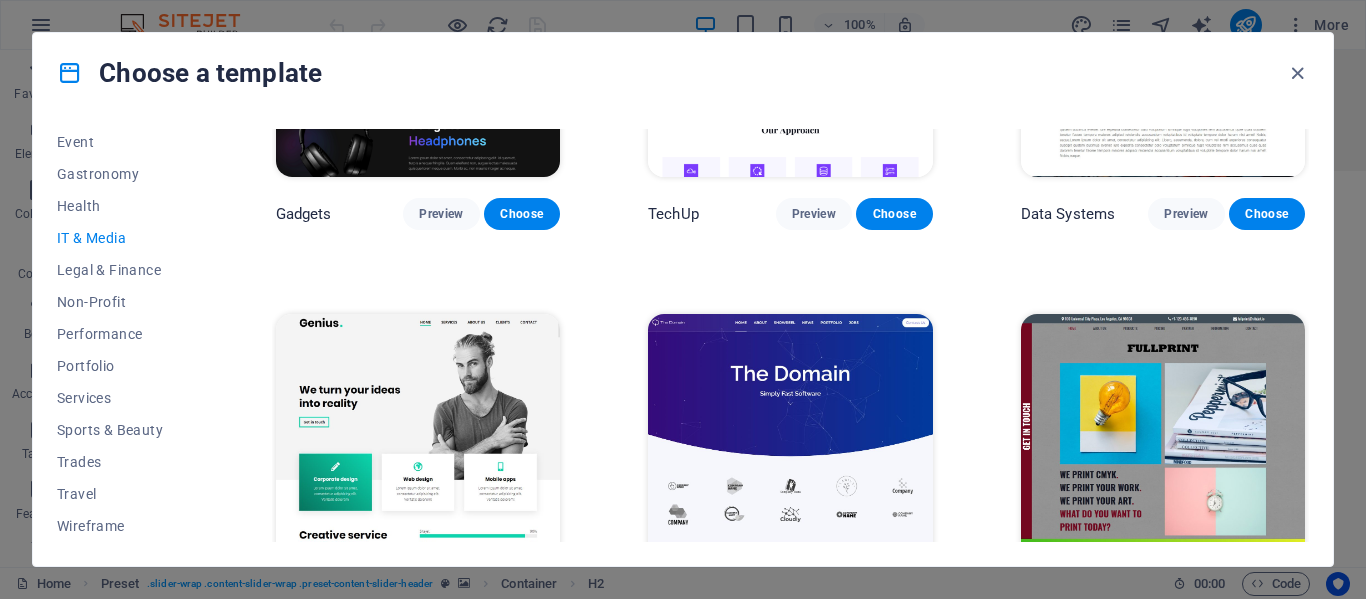 scroll, scrollTop: 601, scrollLeft: 0, axis: vertical 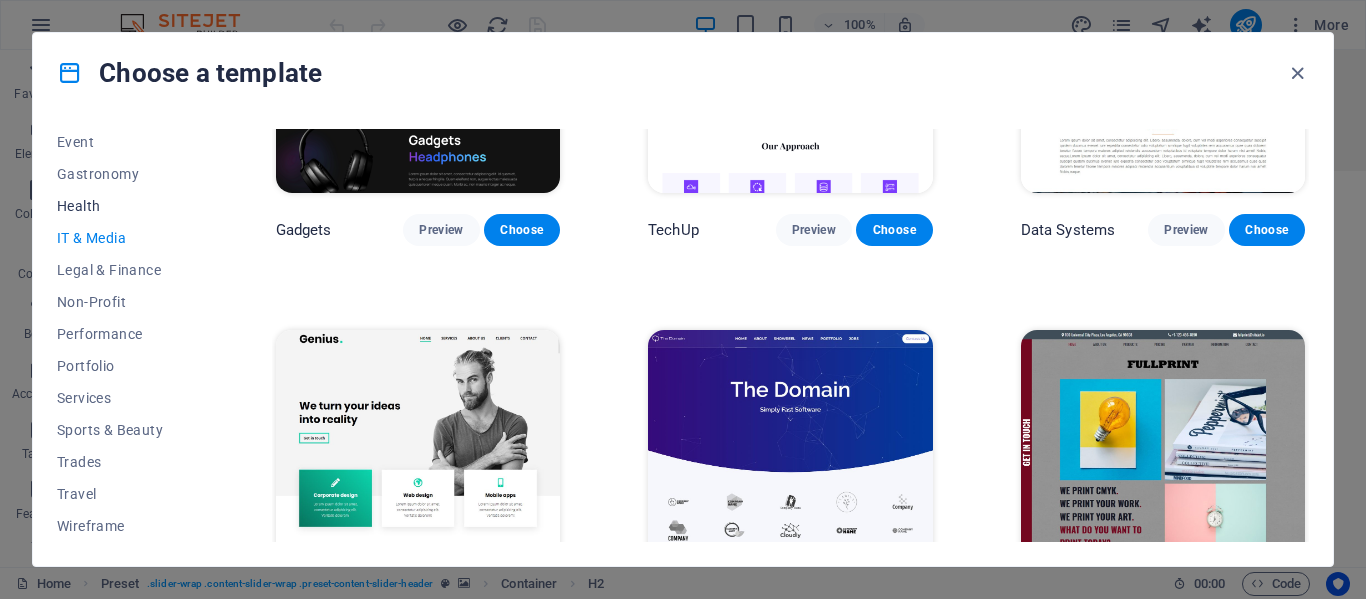 click on "Health" at bounding box center (122, 206) 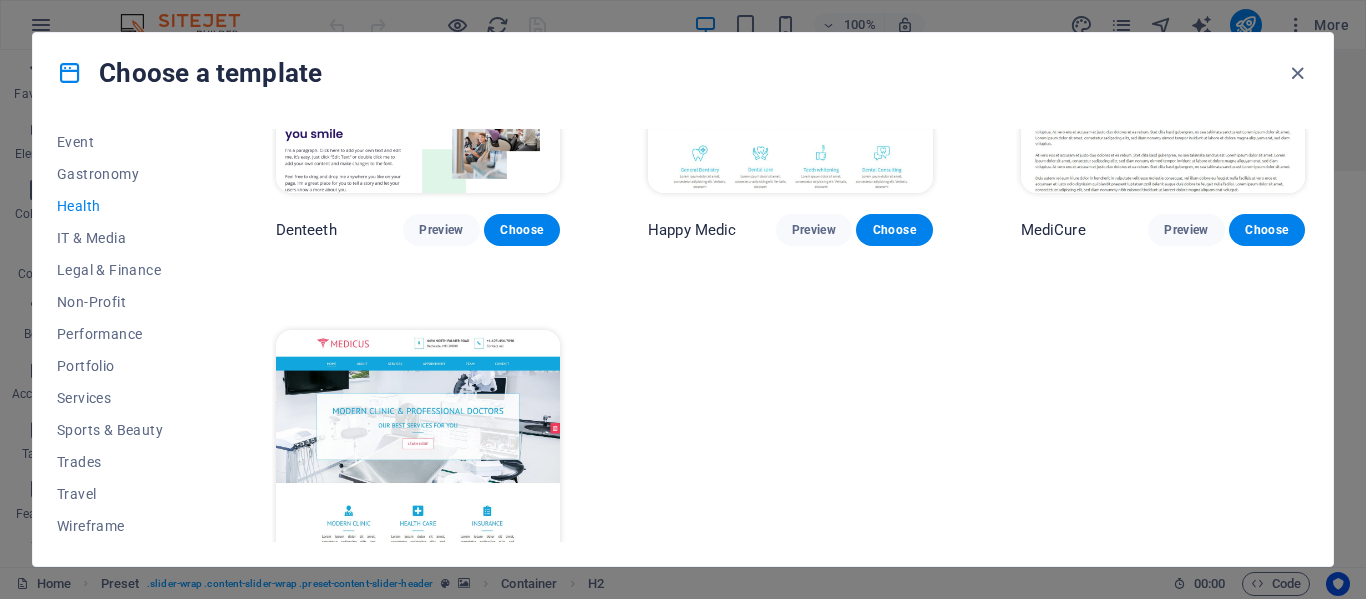scroll, scrollTop: 0, scrollLeft: 0, axis: both 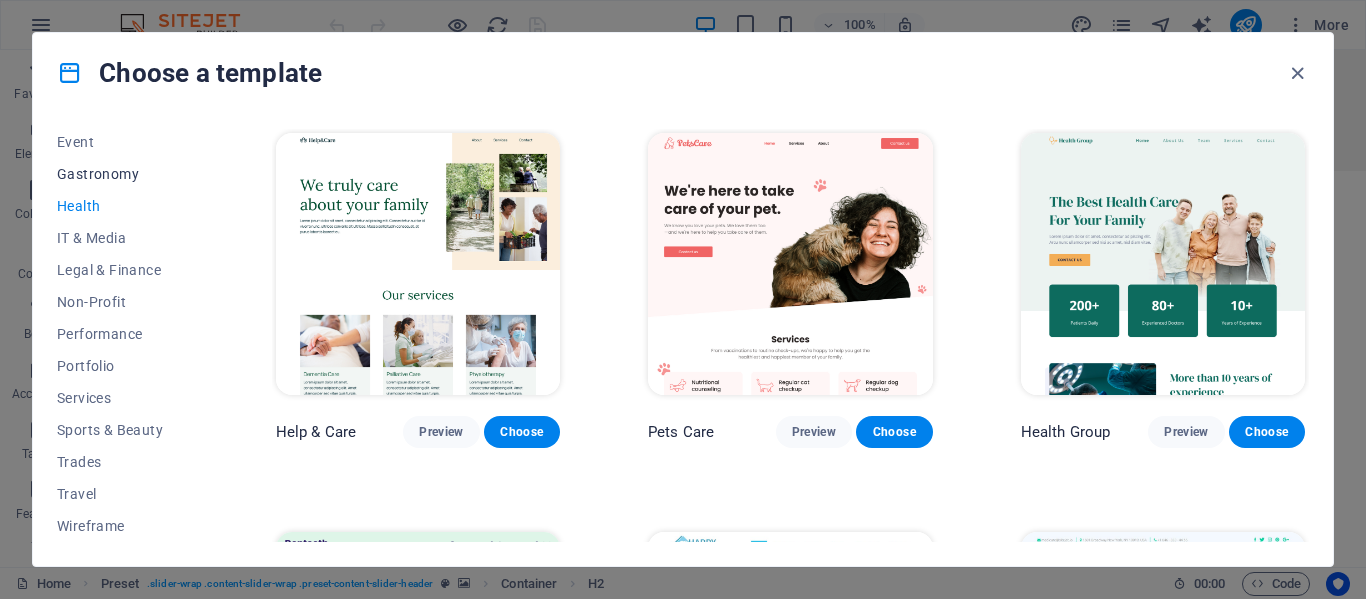 click on "Gastronomy" at bounding box center [122, 174] 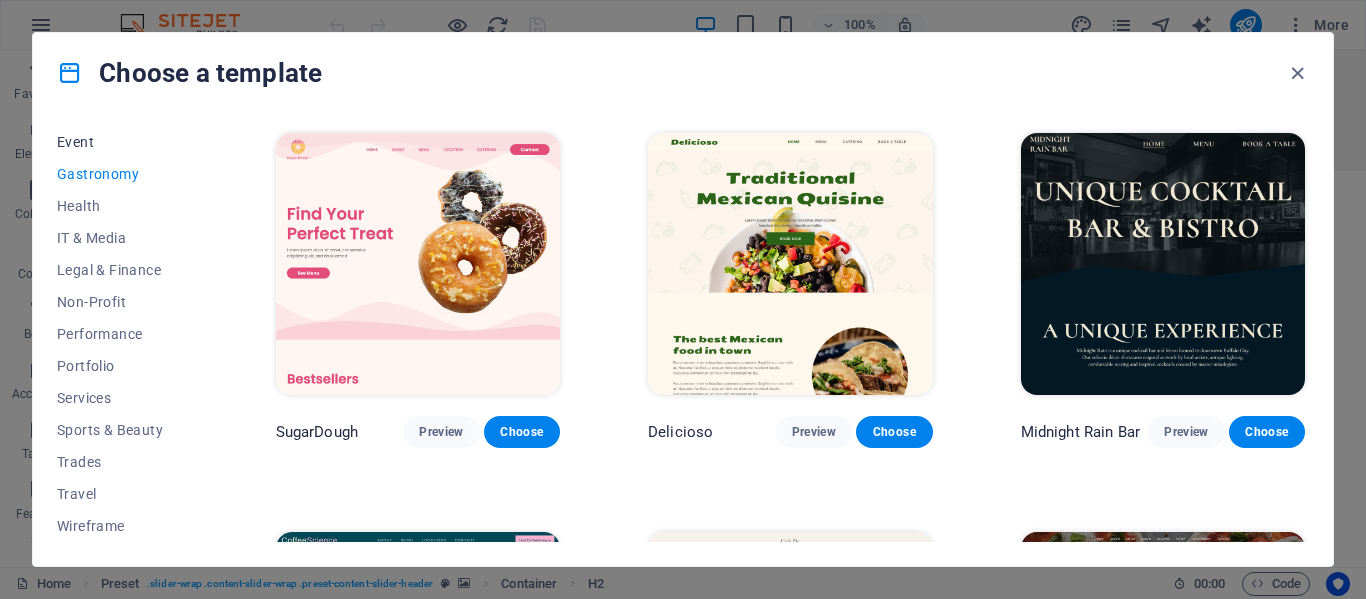 click on "Event" at bounding box center (122, 142) 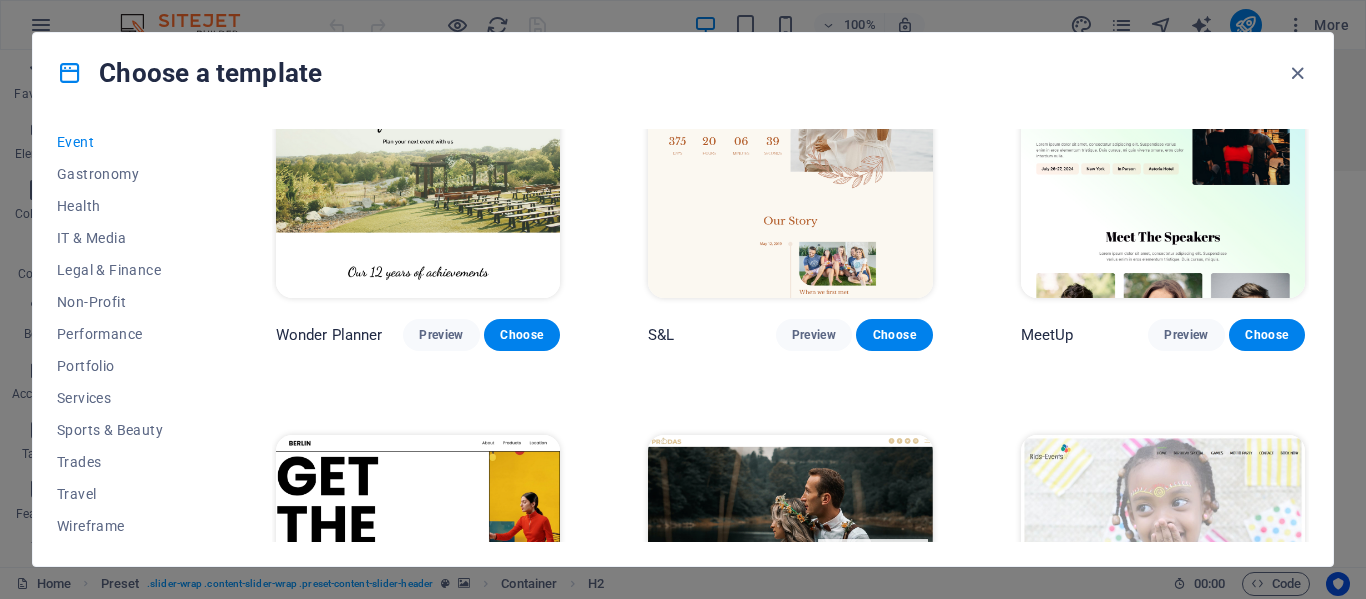 scroll, scrollTop: 0, scrollLeft: 0, axis: both 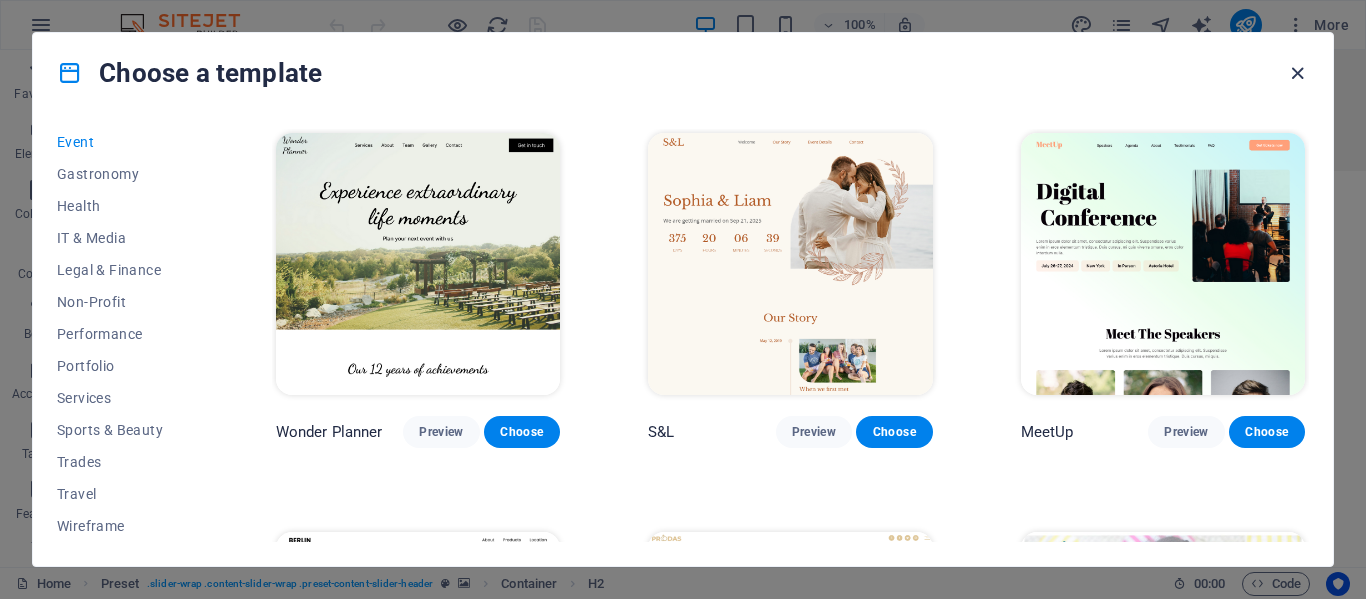 click at bounding box center [1297, 73] 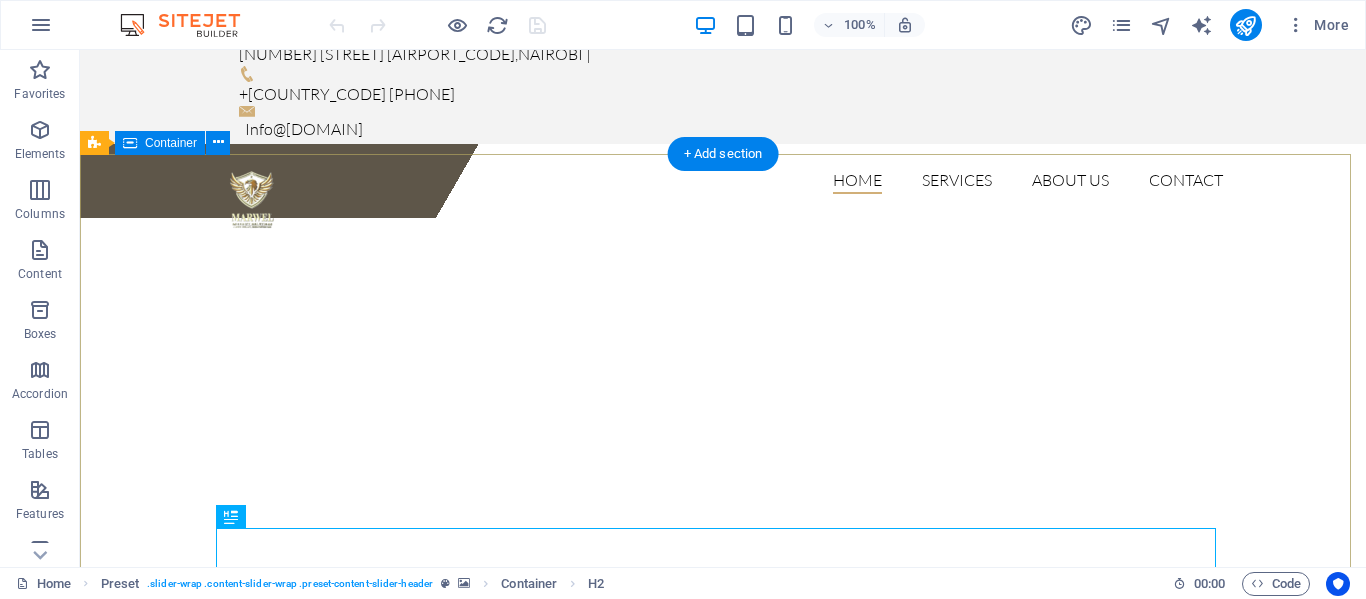 scroll, scrollTop: 0, scrollLeft: 0, axis: both 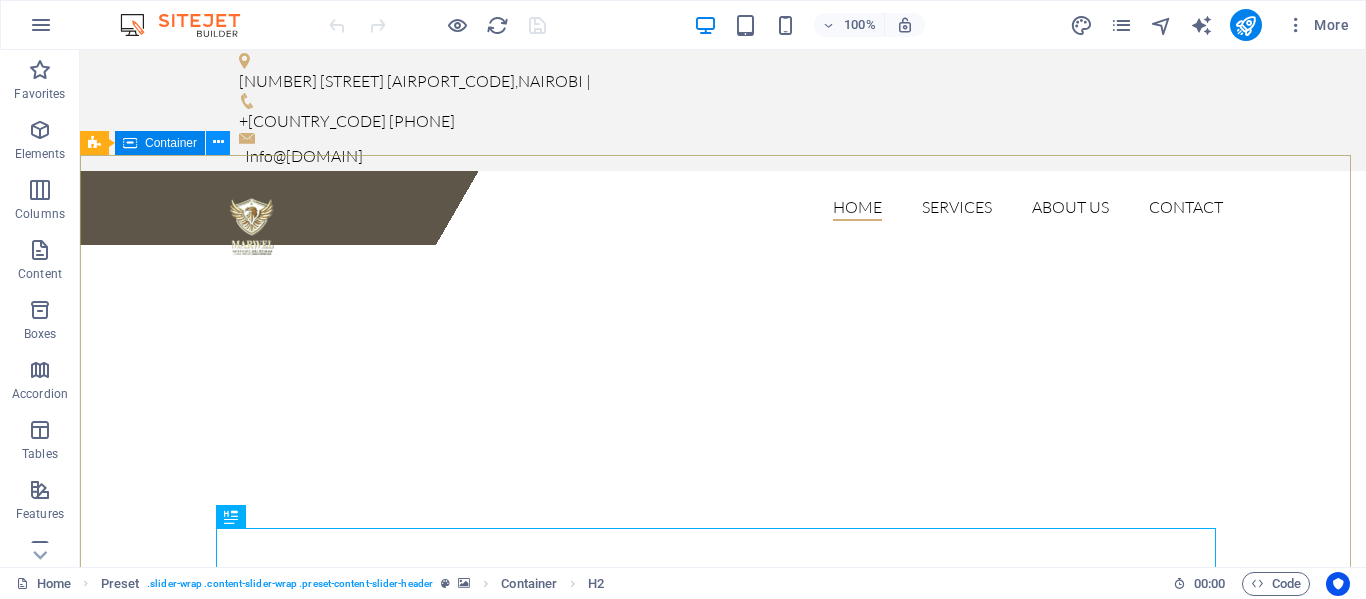 click at bounding box center [218, 142] 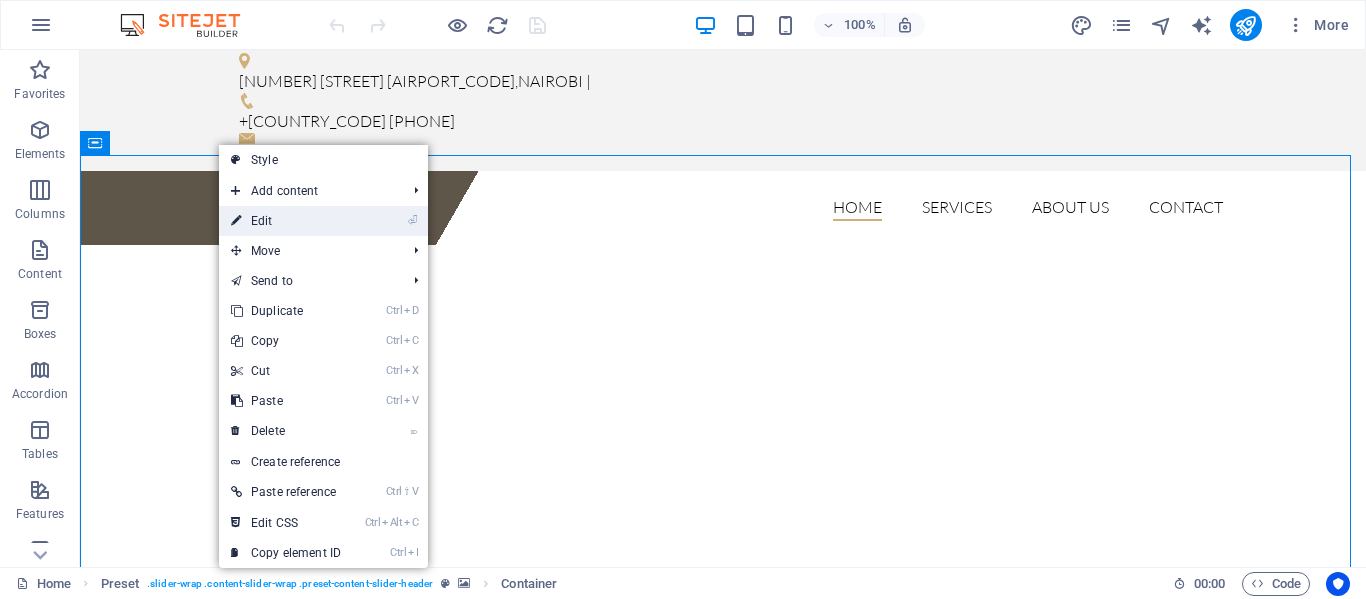 click on "⏎  Edit" at bounding box center [286, 221] 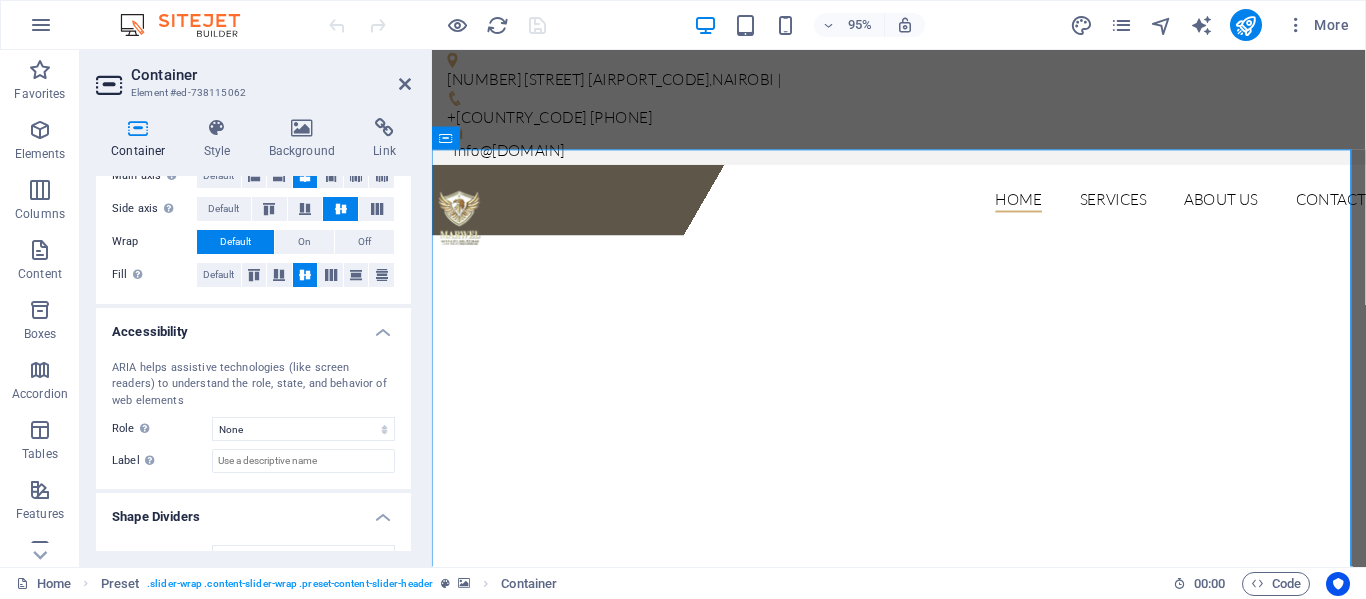 scroll, scrollTop: 400, scrollLeft: 0, axis: vertical 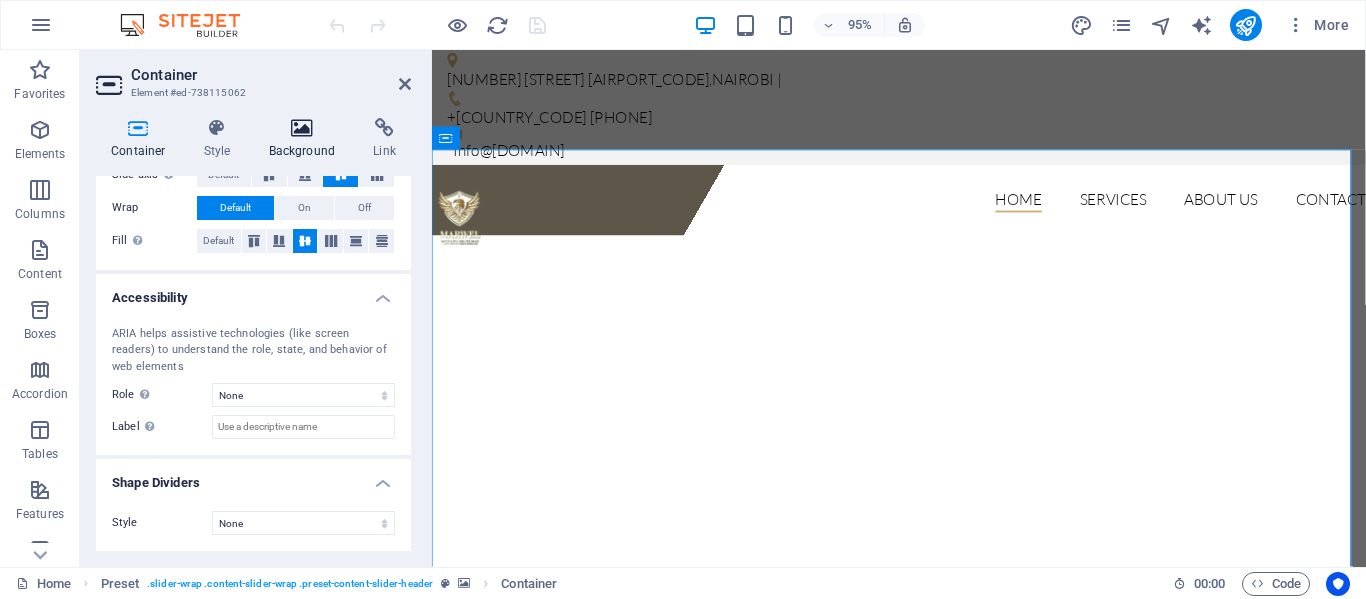 click at bounding box center (302, 128) 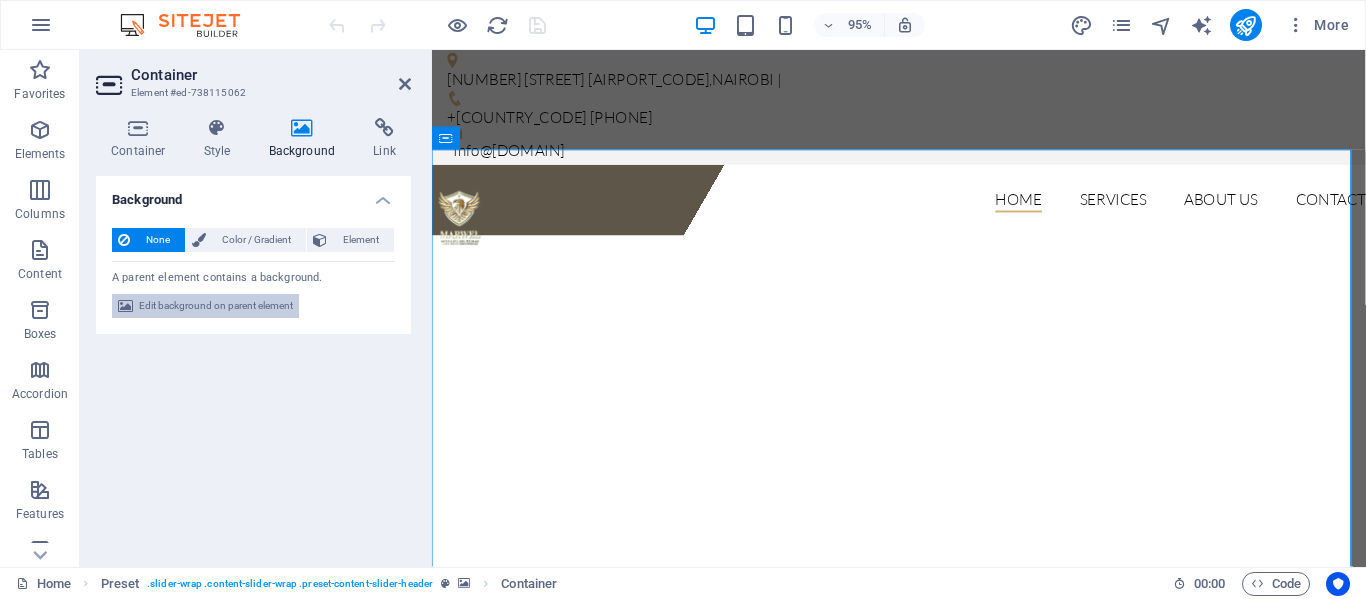 click on "Edit background on parent element" at bounding box center [216, 306] 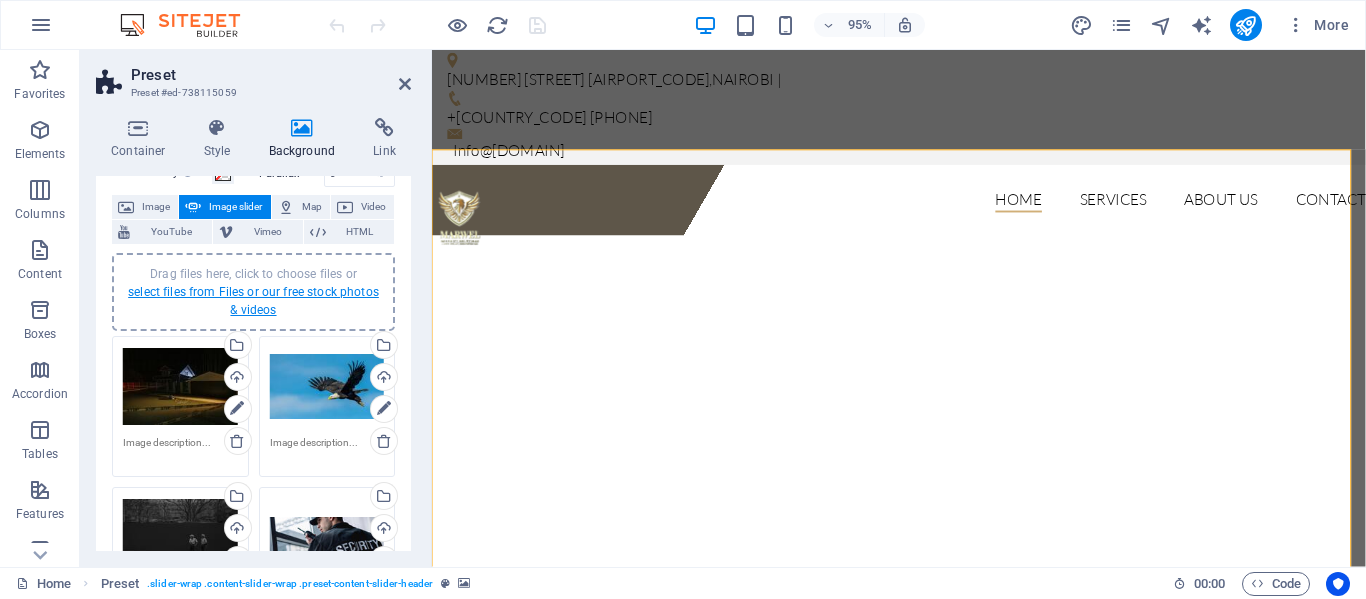 scroll, scrollTop: 200, scrollLeft: 0, axis: vertical 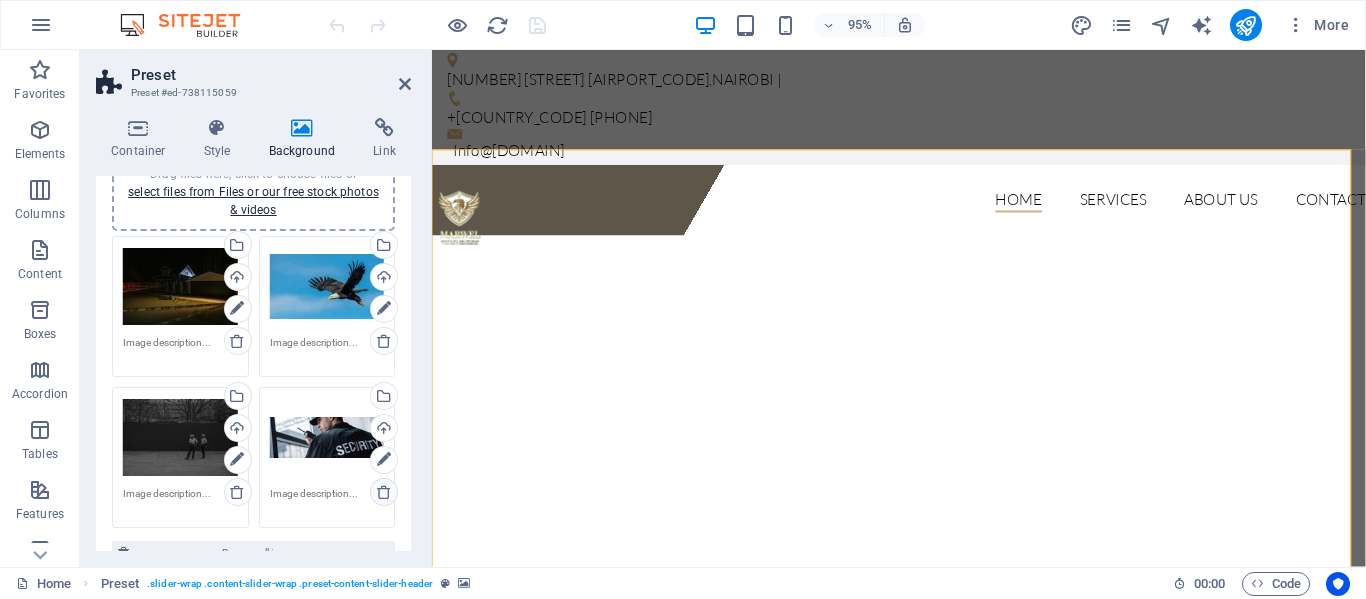 click at bounding box center (384, 492) 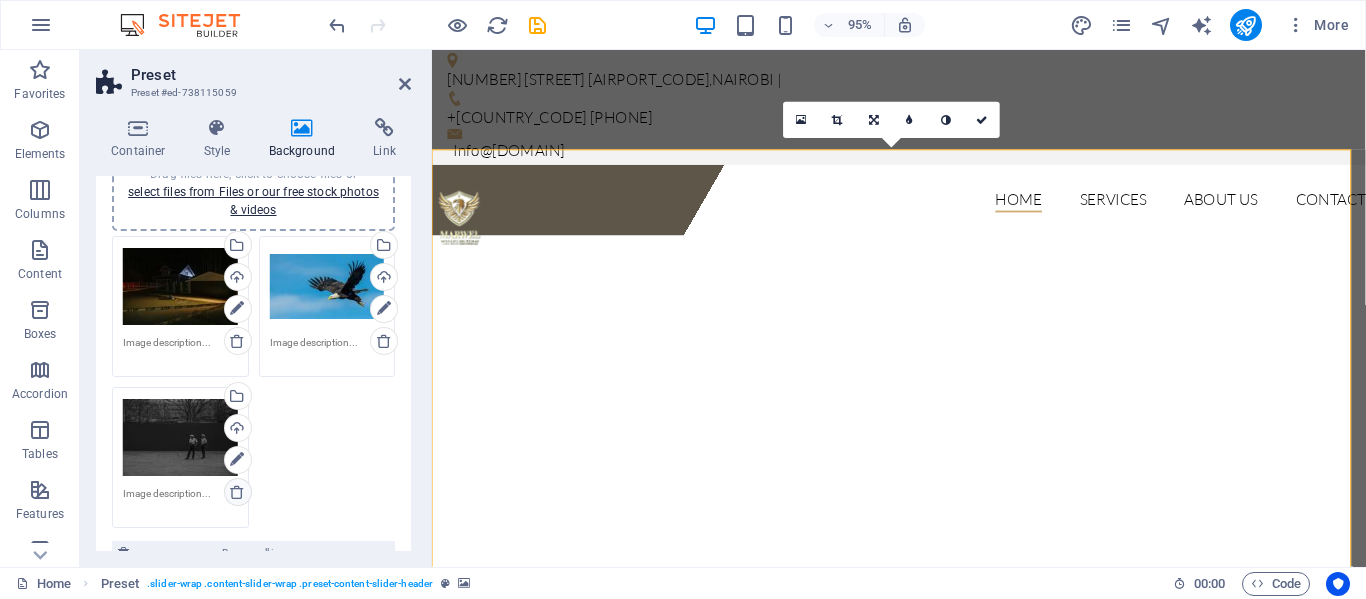 click at bounding box center (237, 492) 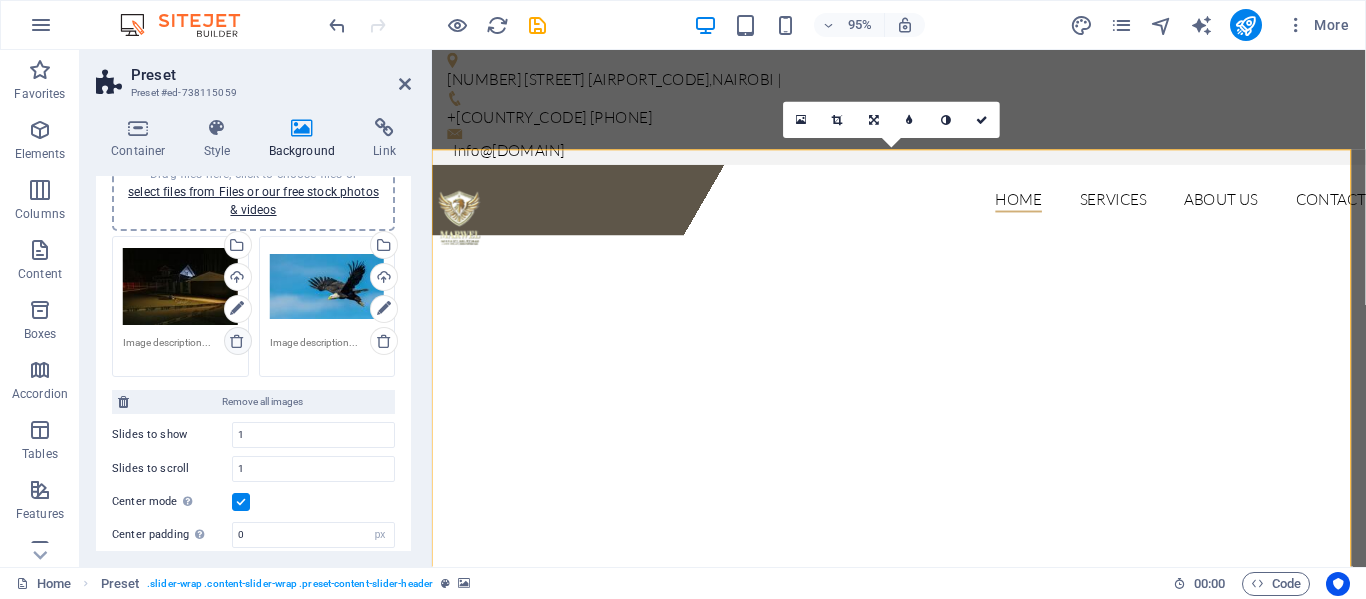 click at bounding box center (237, 341) 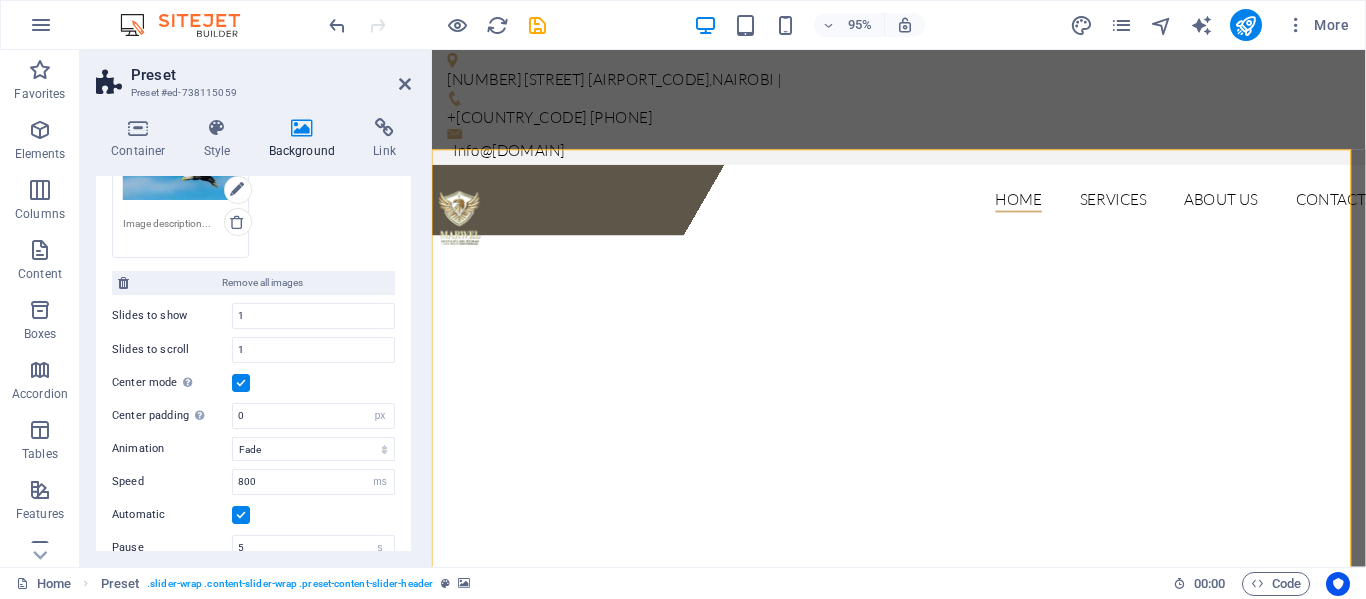 scroll, scrollTop: 400, scrollLeft: 0, axis: vertical 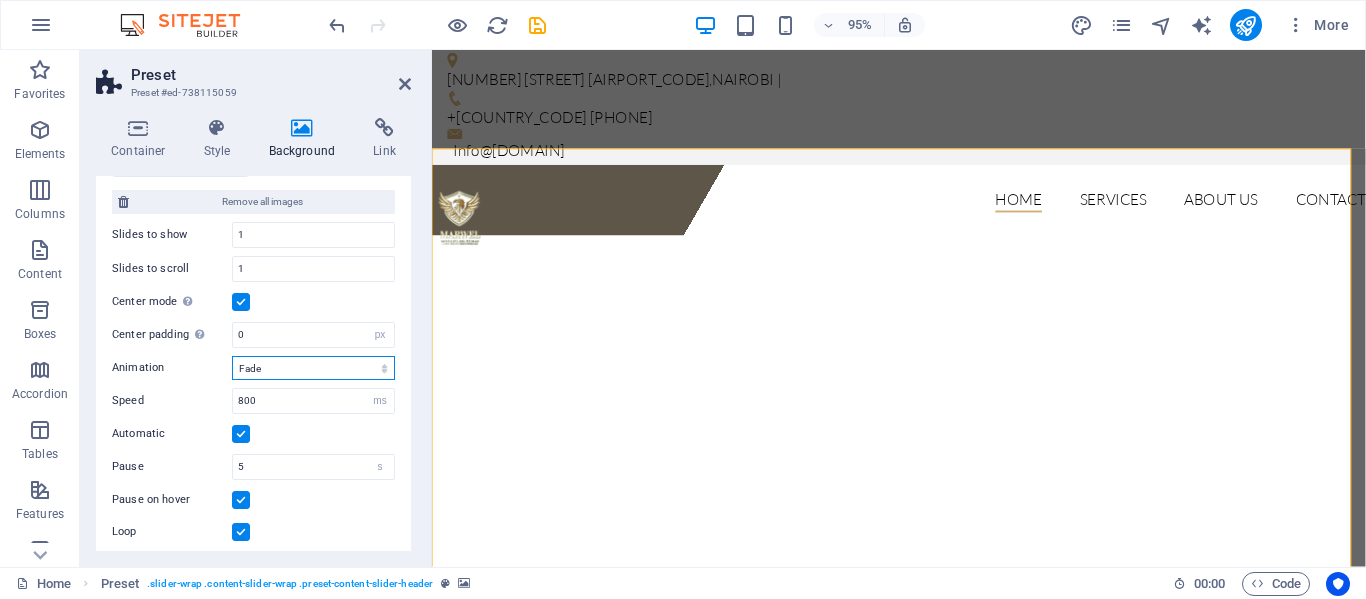 click on "Slide Fade" at bounding box center (313, 368) 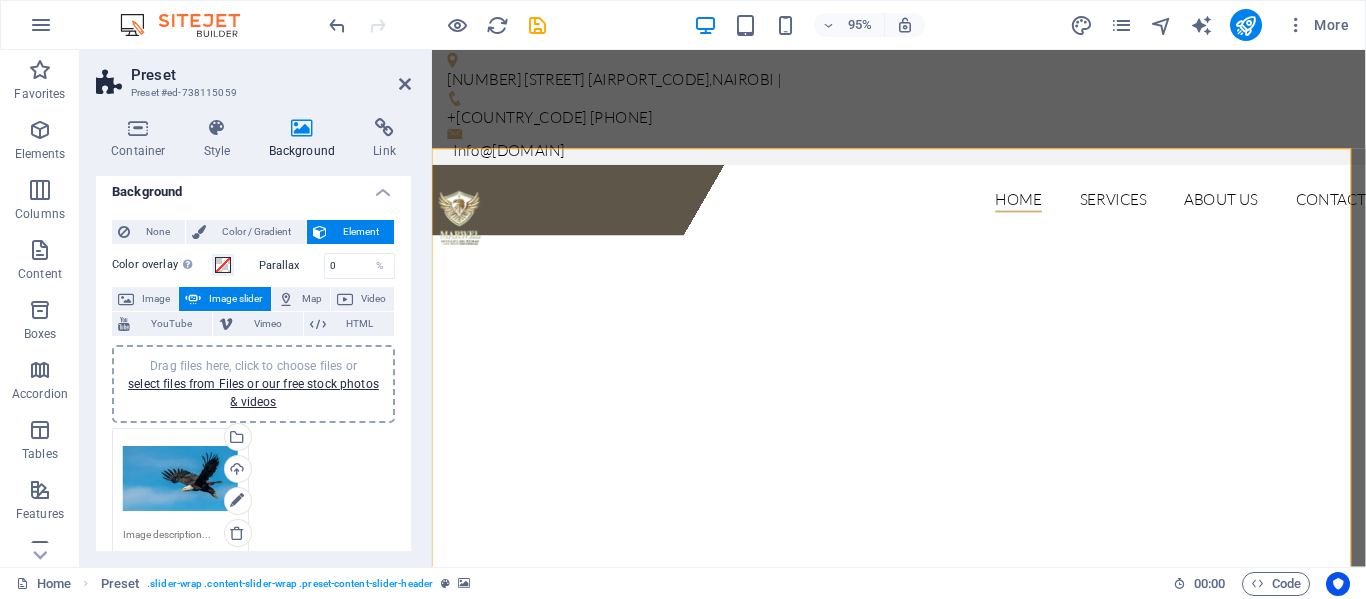 scroll, scrollTop: 5, scrollLeft: 0, axis: vertical 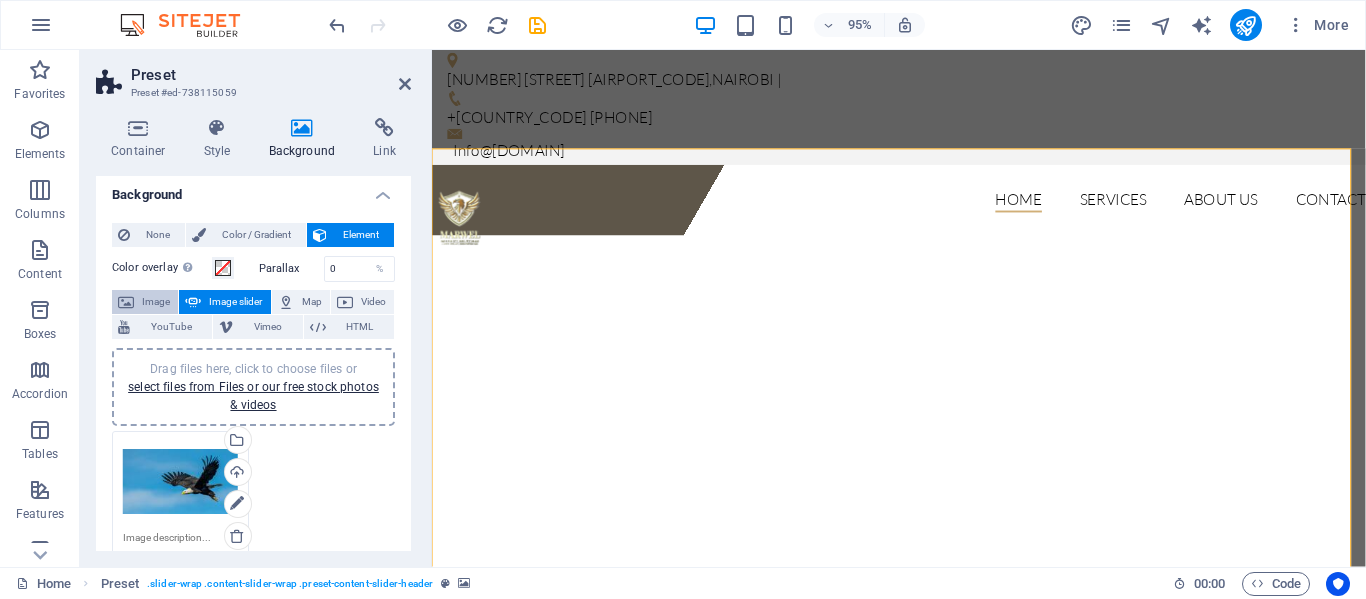 click on "Image" at bounding box center [156, 302] 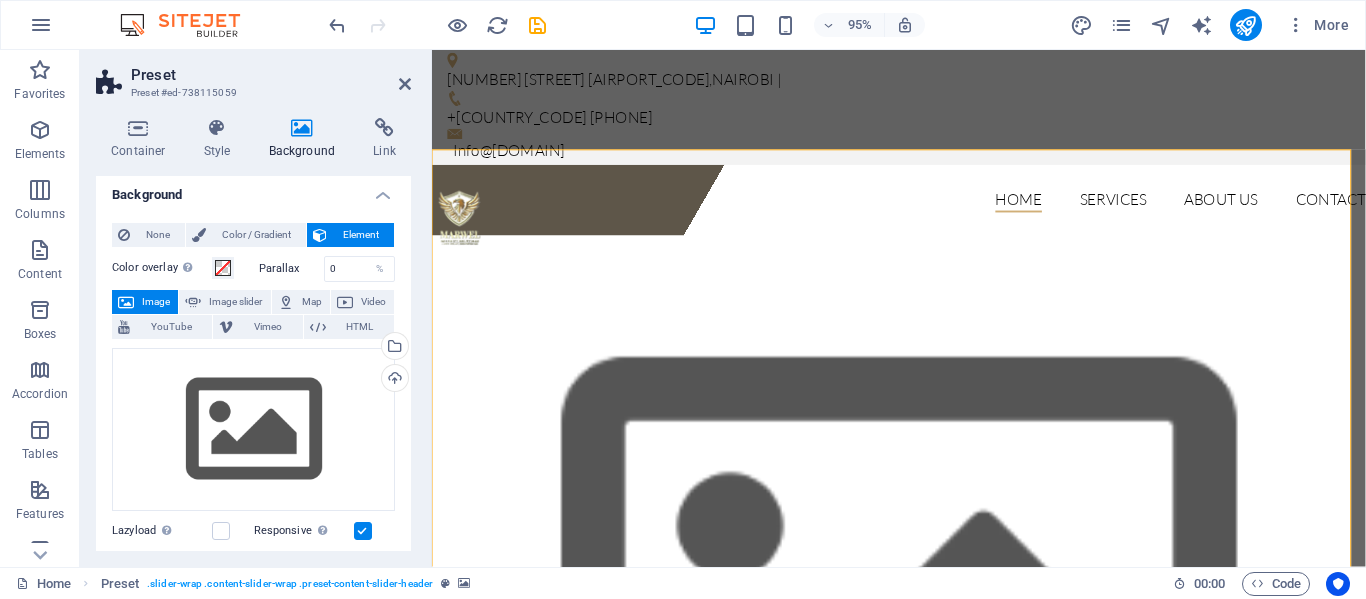 scroll, scrollTop: 0, scrollLeft: 0, axis: both 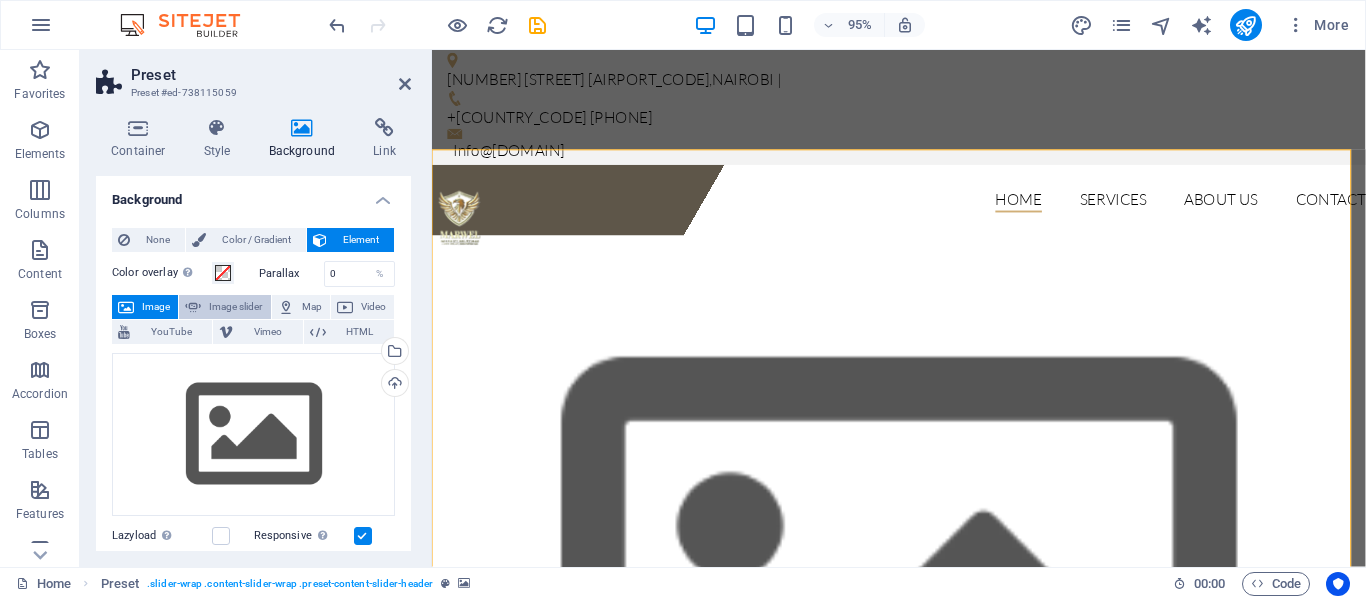 click on "Image slider" at bounding box center [235, 307] 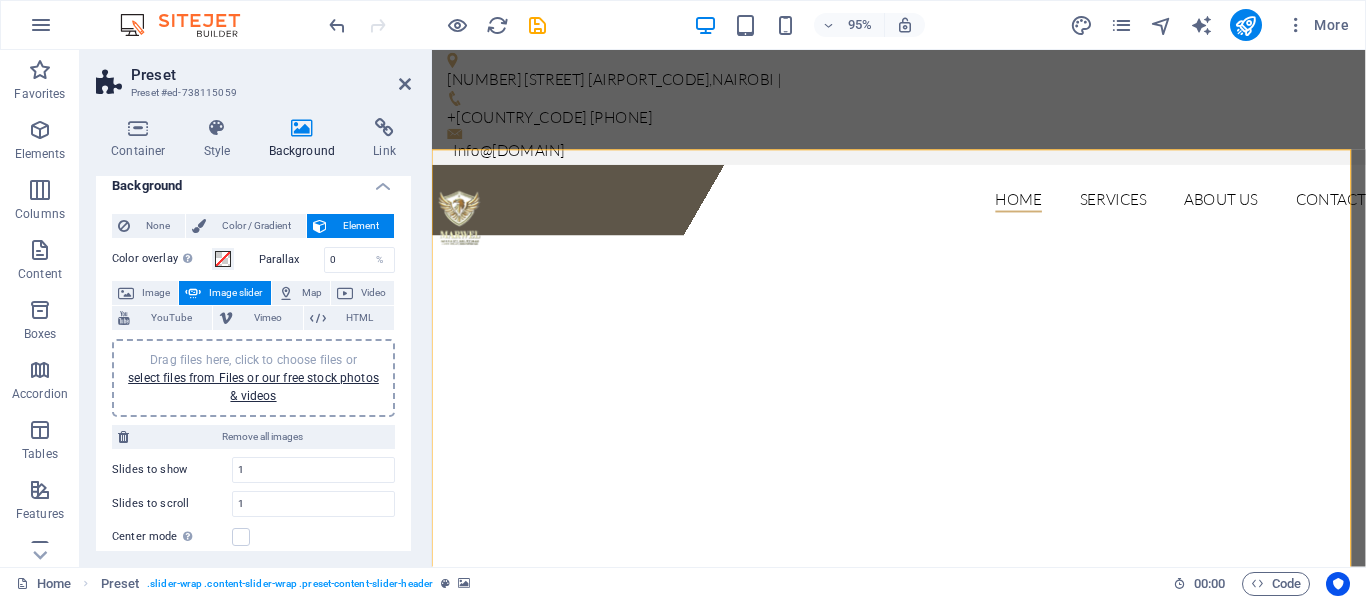 scroll, scrollTop: 0, scrollLeft: 0, axis: both 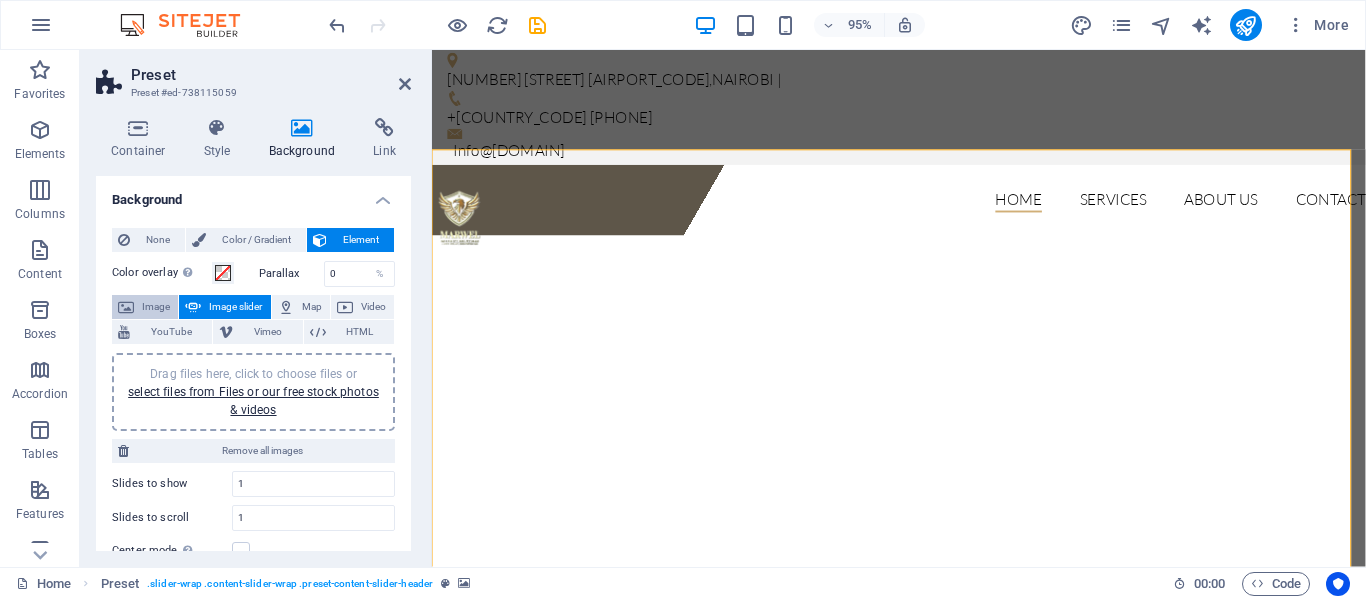 click on "Image" at bounding box center (156, 307) 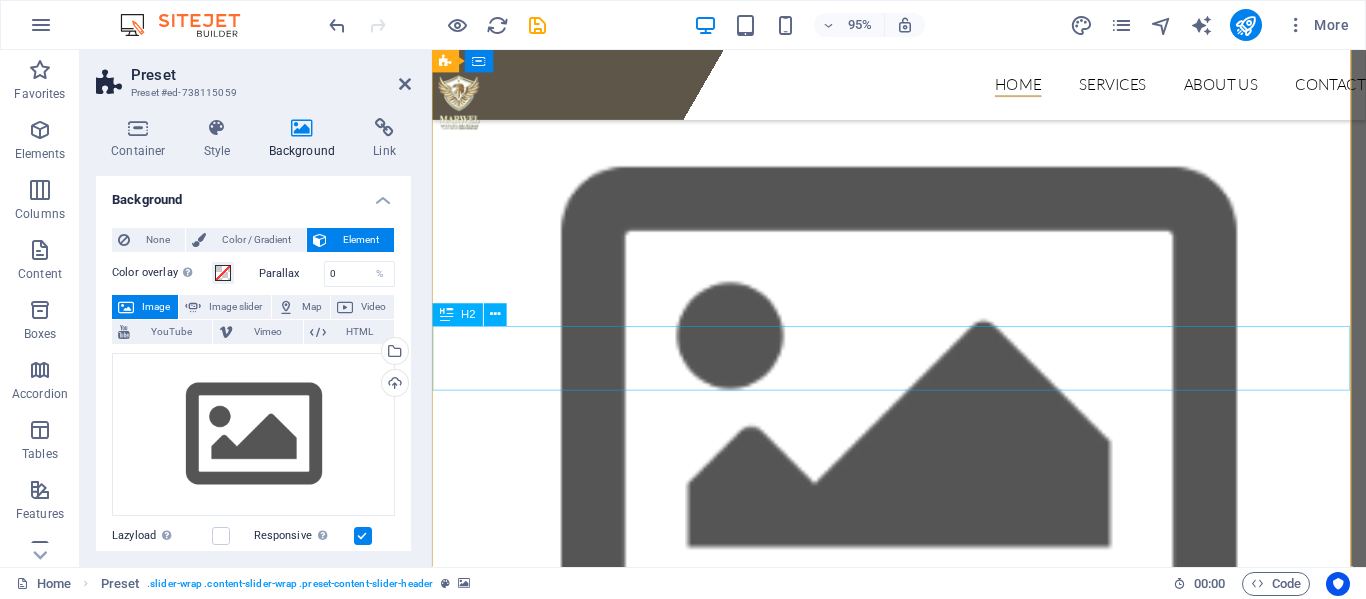 scroll, scrollTop: 100, scrollLeft: 0, axis: vertical 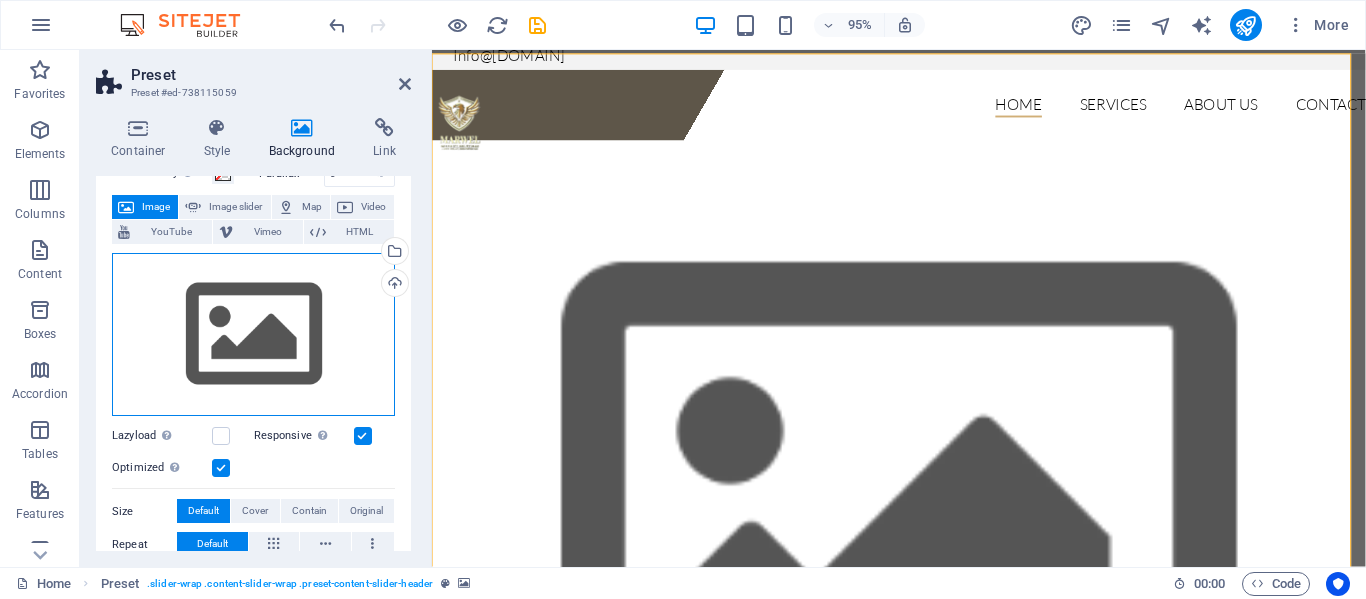 click on "Drag files here, click to choose files or select files from Files or our free stock photos & videos" at bounding box center [253, 335] 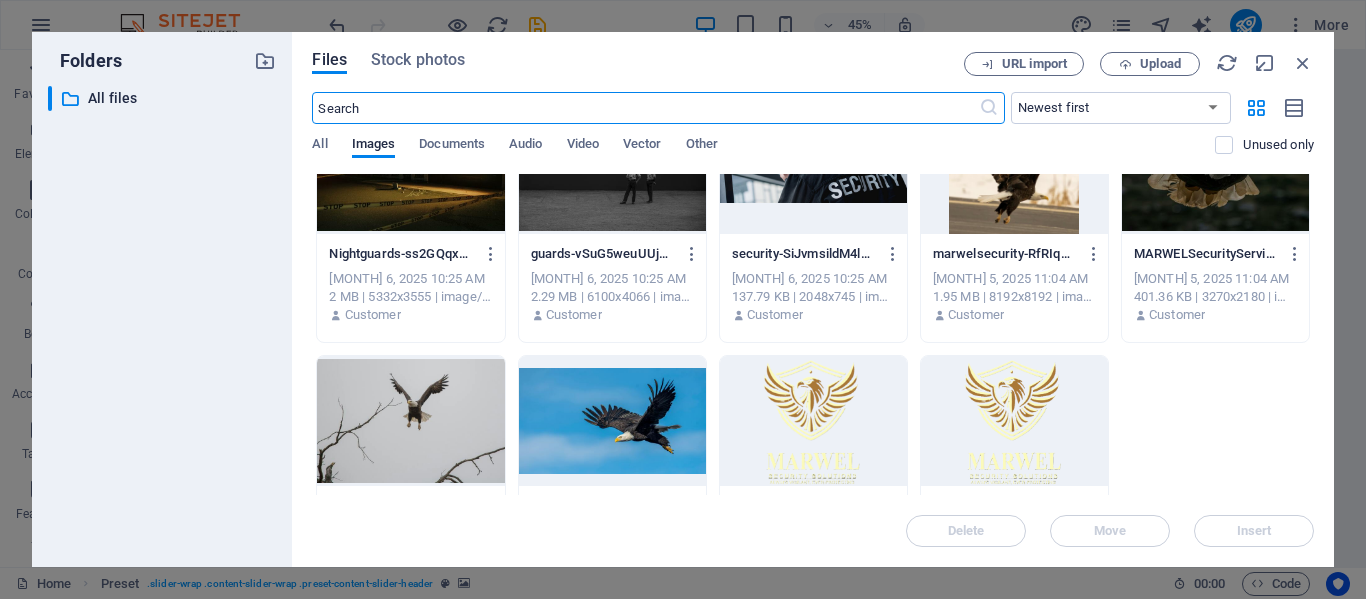 scroll, scrollTop: 927, scrollLeft: 0, axis: vertical 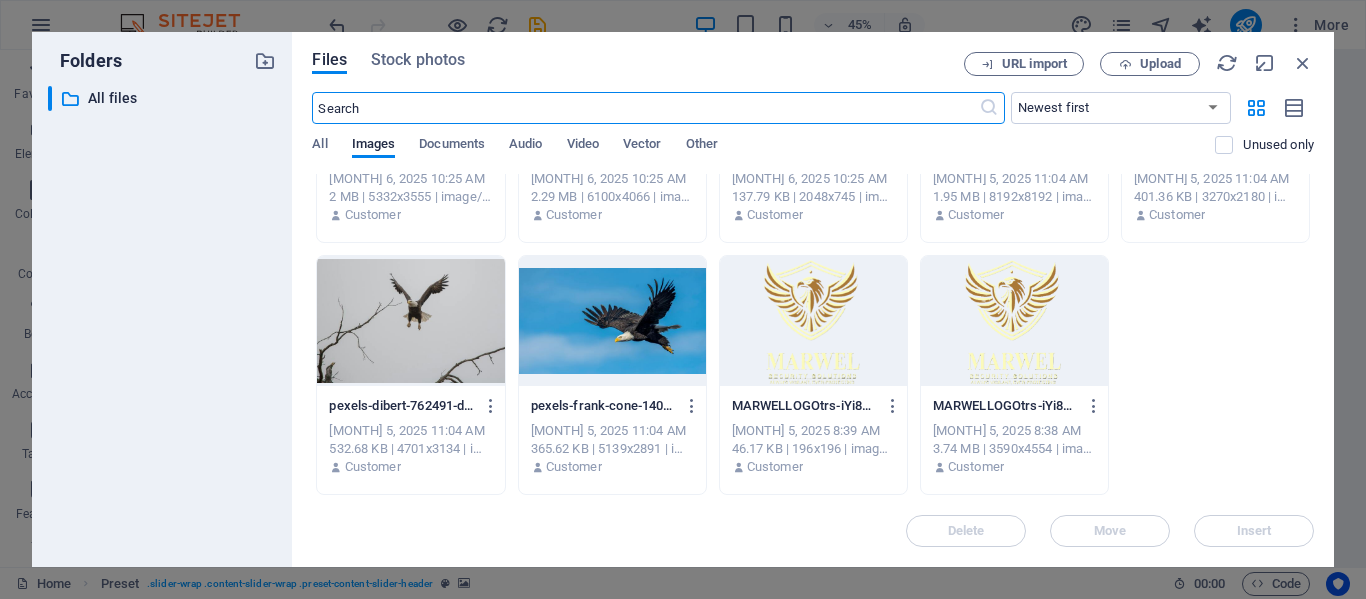 click at bounding box center (612, 321) 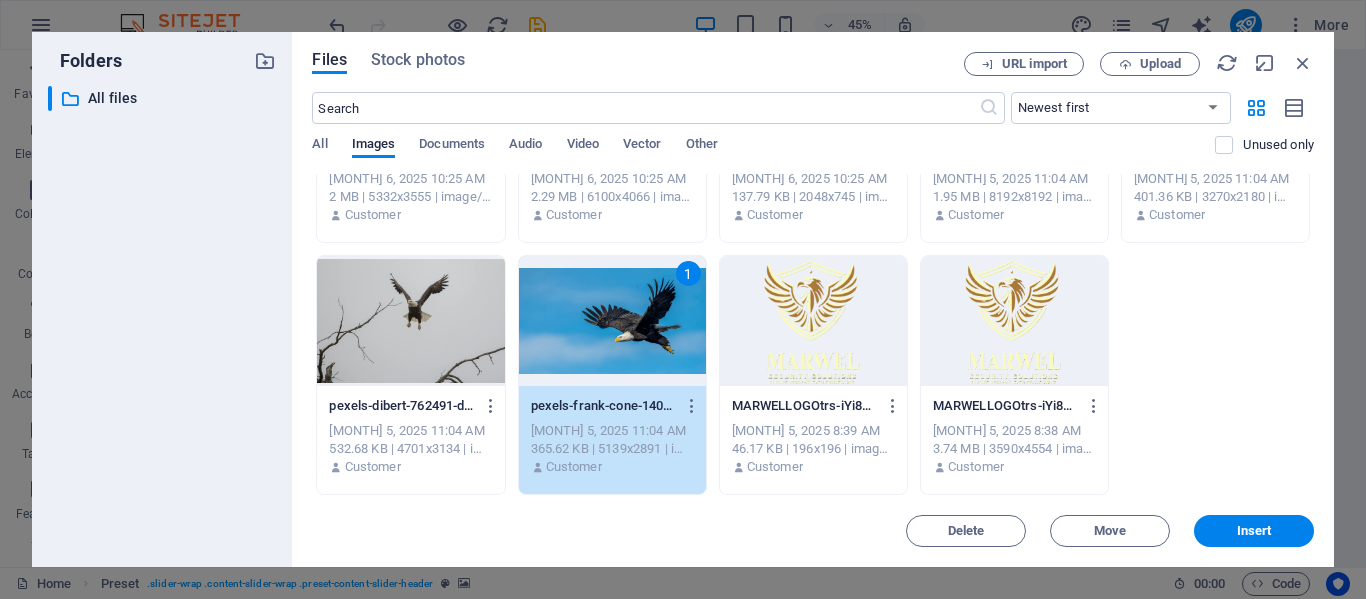 click at bounding box center (410, 321) 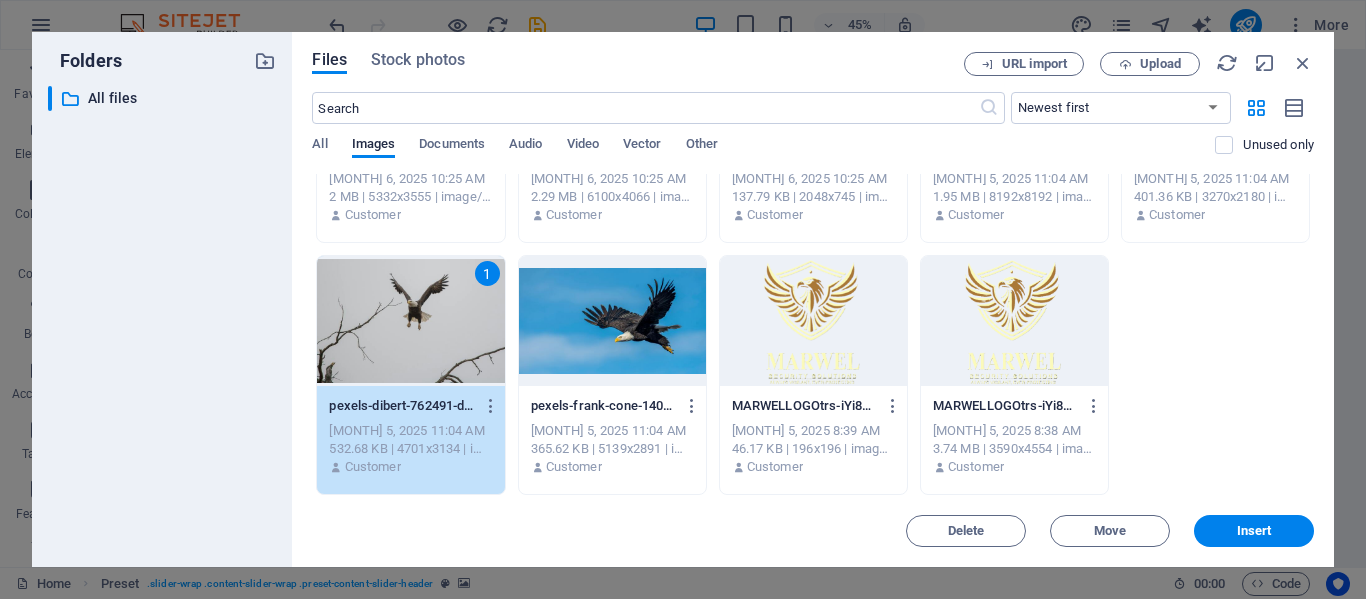 click at bounding box center (612, 321) 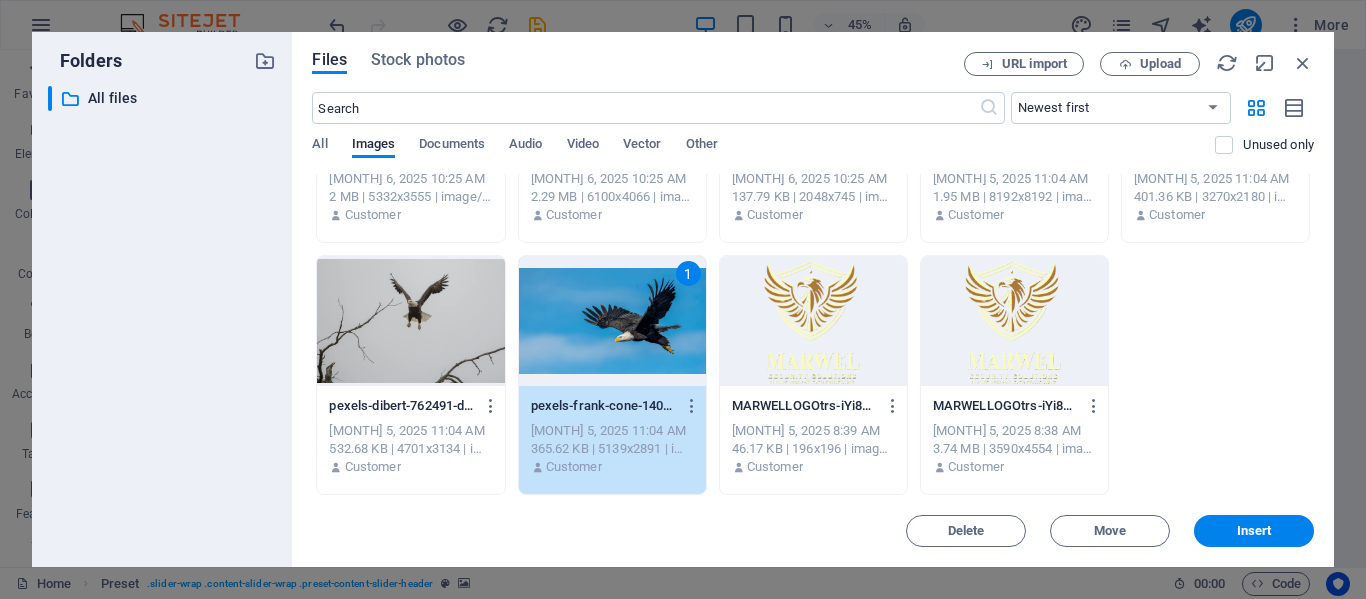 click at bounding box center (410, 321) 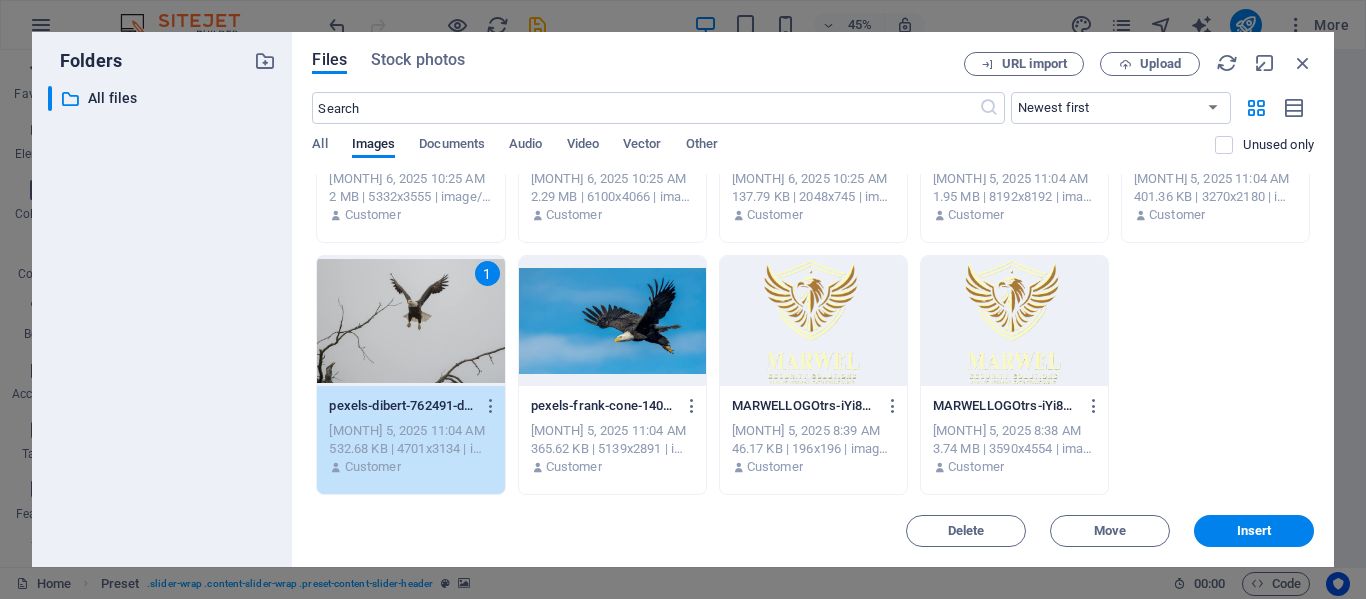 click at bounding box center (612, 321) 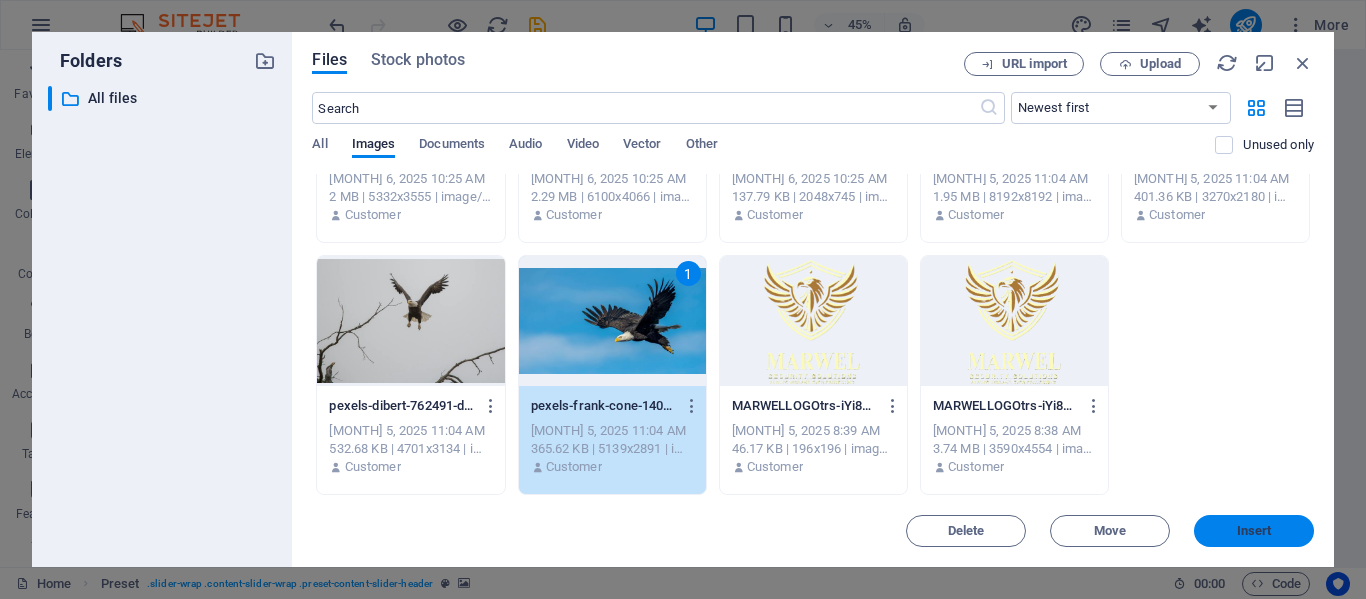click on "Insert" at bounding box center [1254, 531] 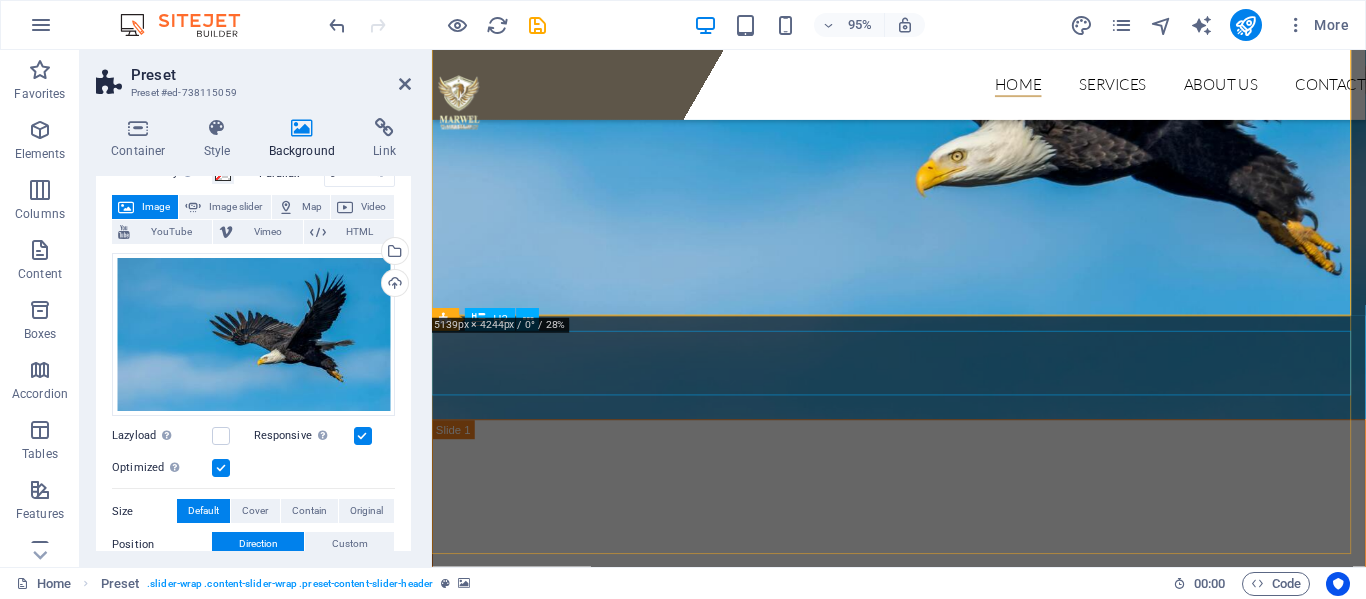 scroll, scrollTop: 700, scrollLeft: 0, axis: vertical 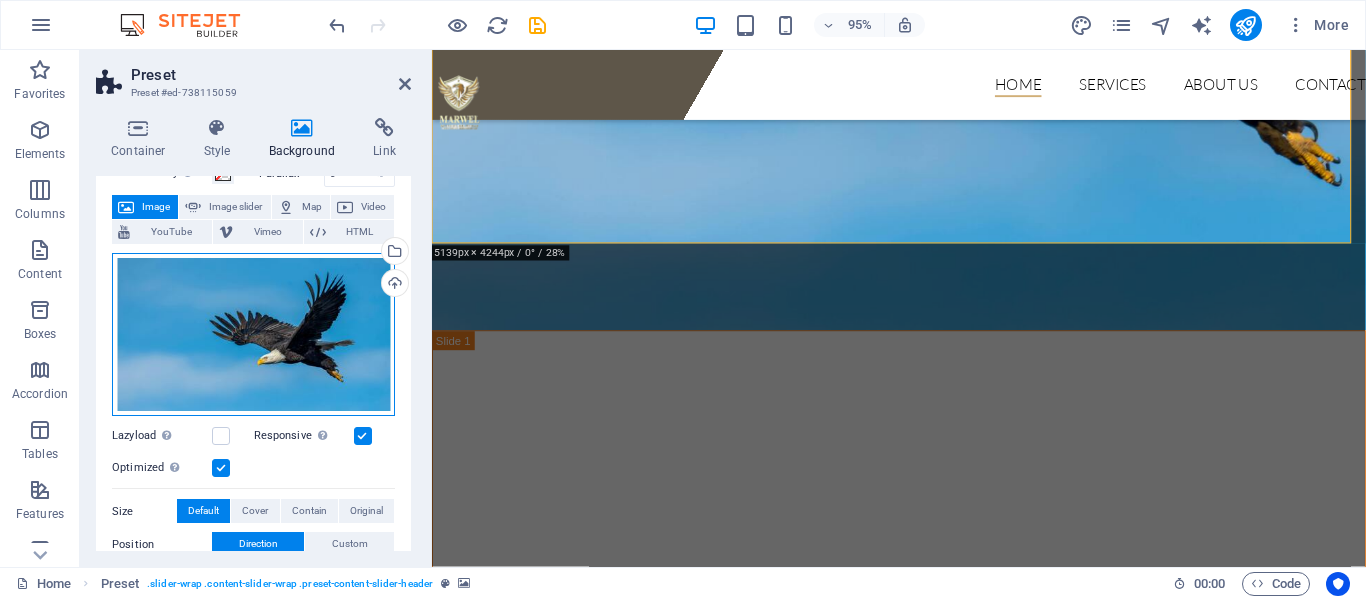 click on "Drag files here, click to choose files or select files from Files or our free stock photos & videos" at bounding box center [253, 335] 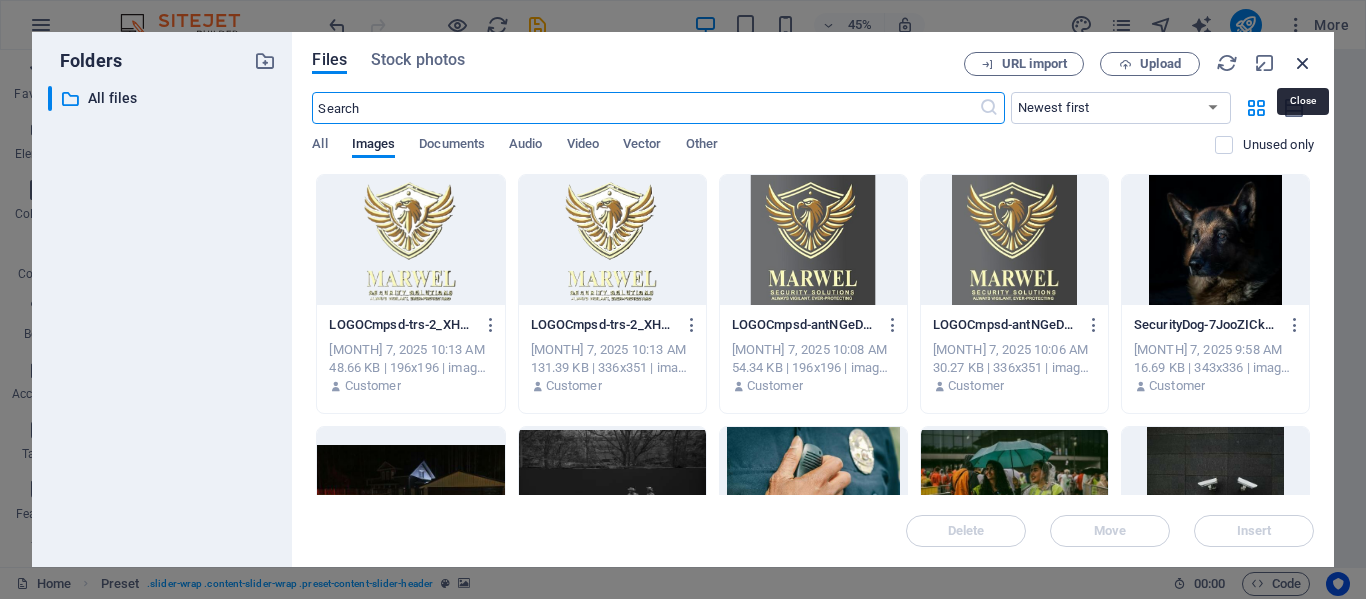 click at bounding box center [1303, 63] 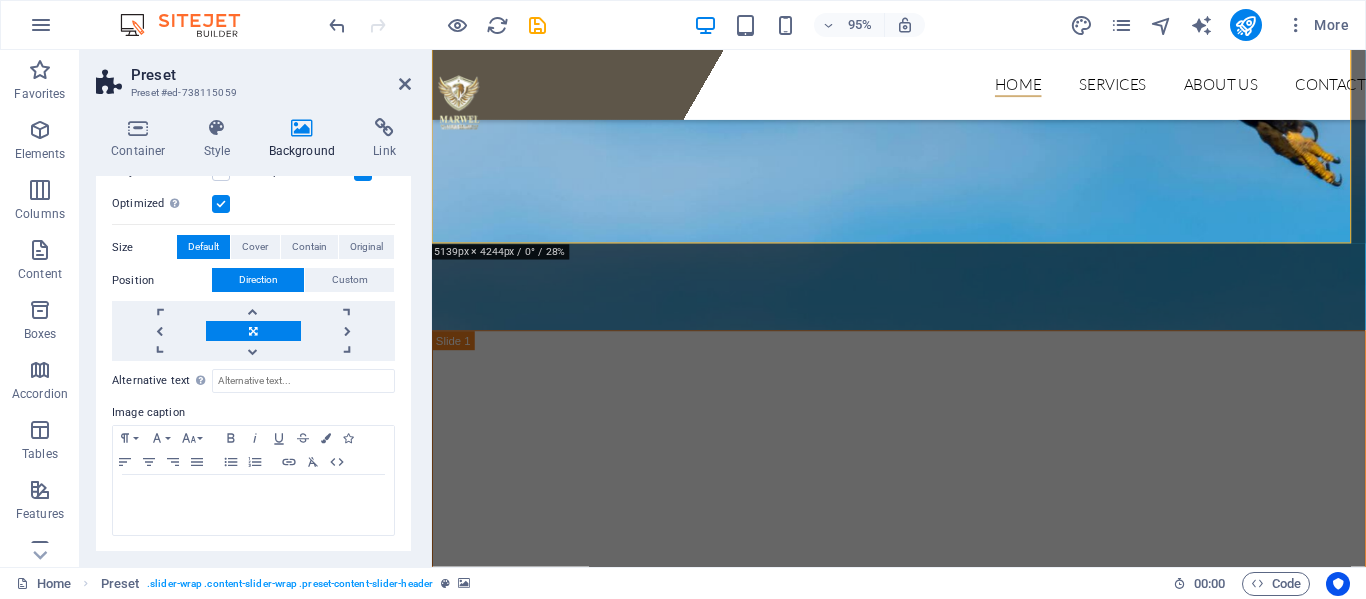 scroll, scrollTop: 264, scrollLeft: 0, axis: vertical 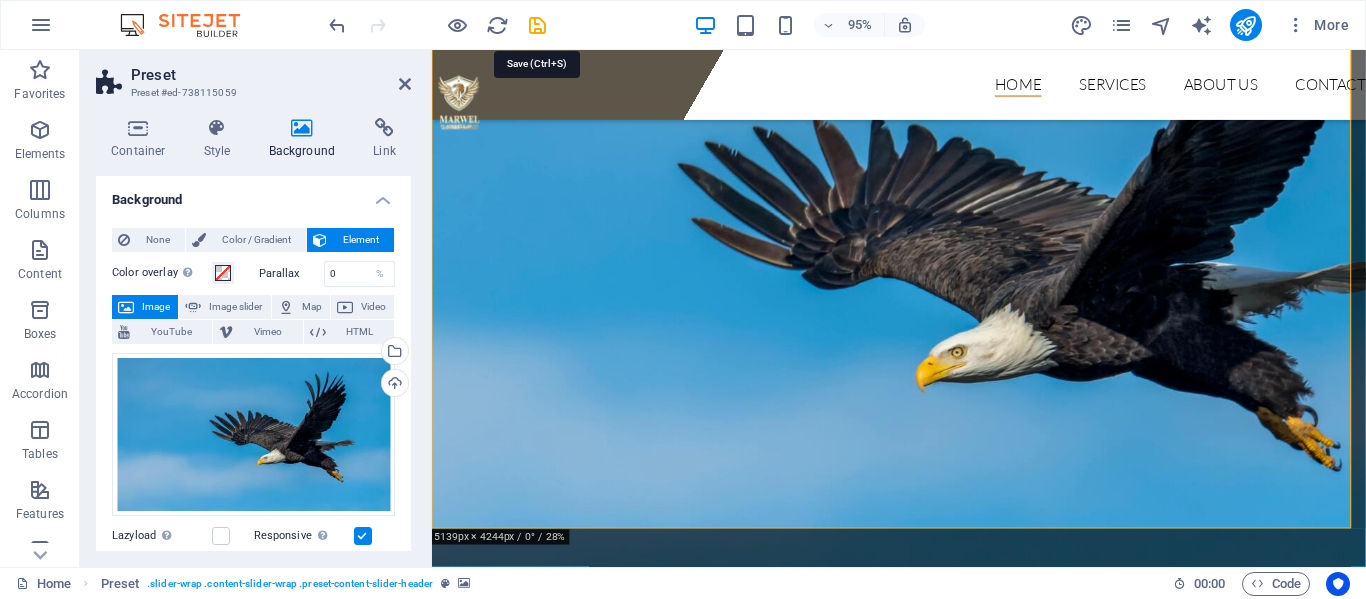 click at bounding box center [537, 25] 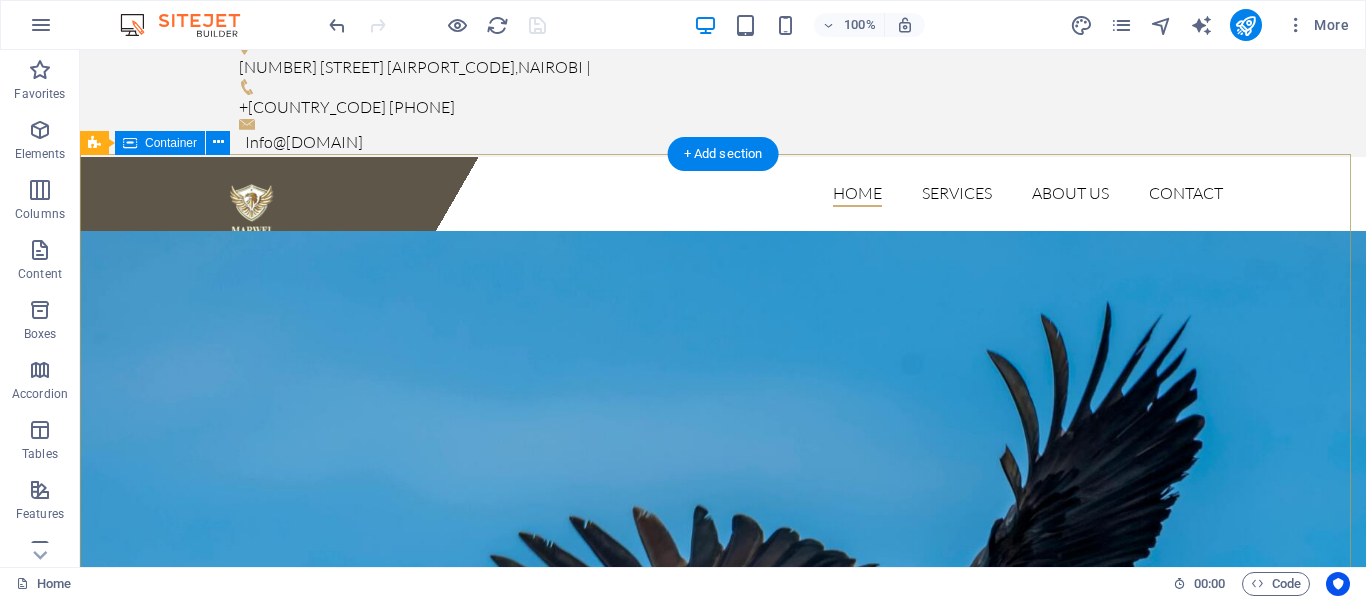 scroll, scrollTop: 100, scrollLeft: 0, axis: vertical 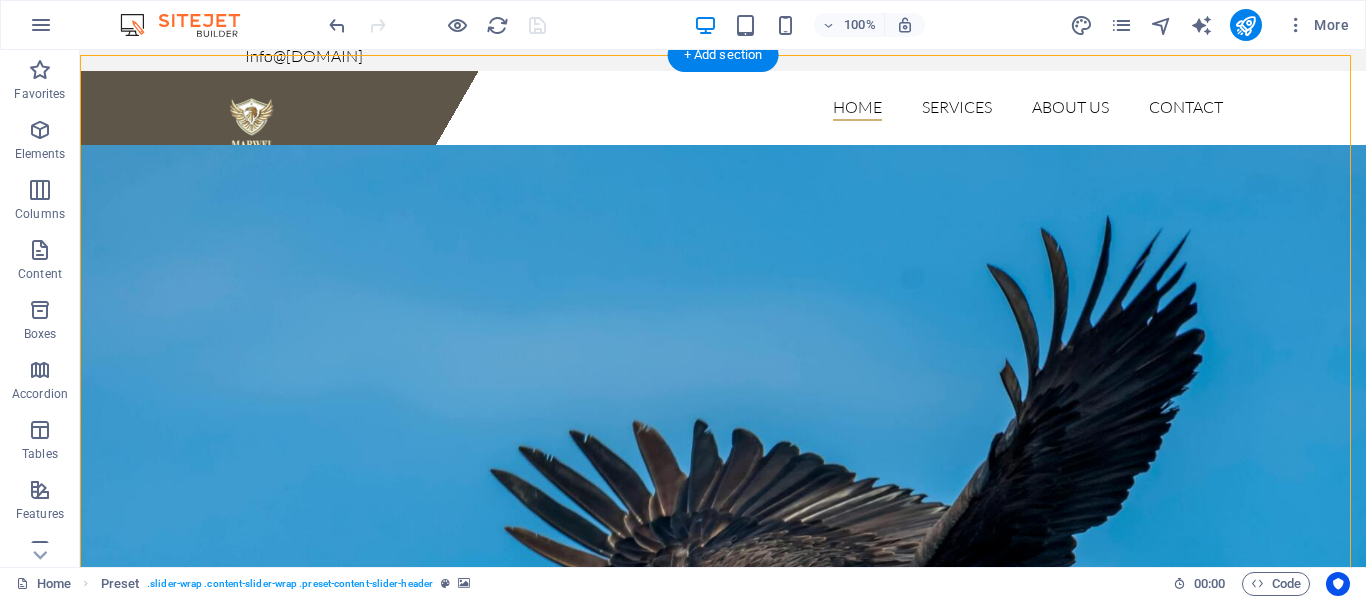 drag, startPoint x: 323, startPoint y: 466, endPoint x: 256, endPoint y: 335, distance: 147.13939 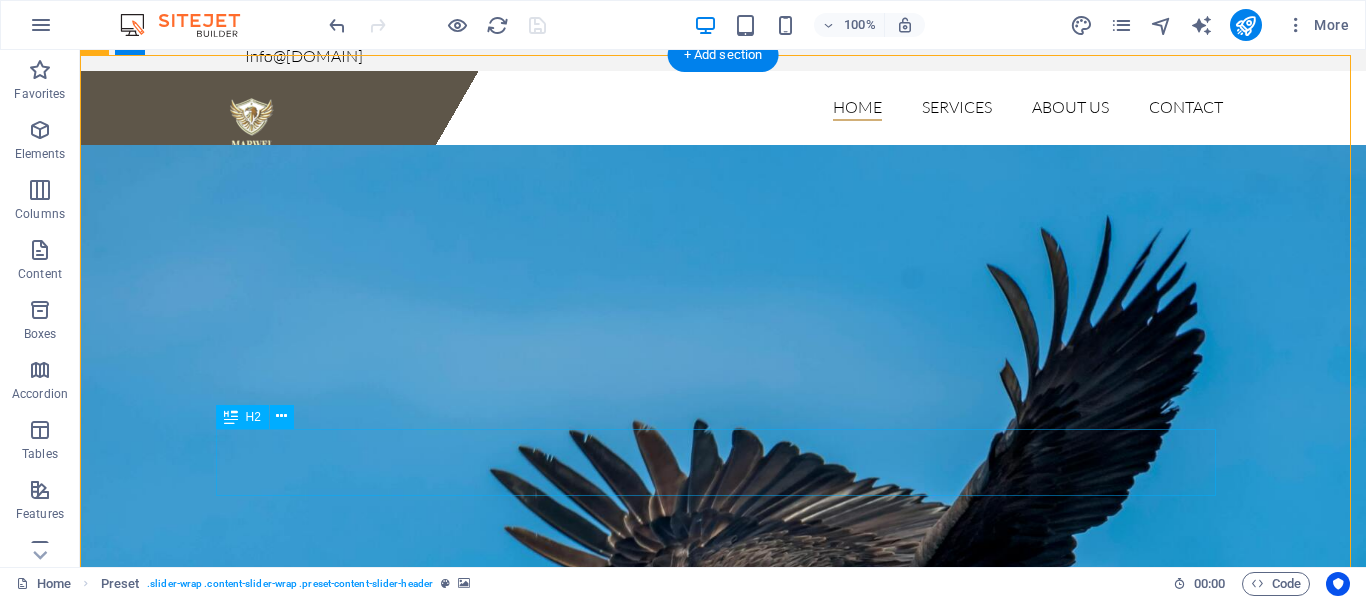 click on "Always Vigilant. Ever Protecting" at bounding box center (723, 1187) 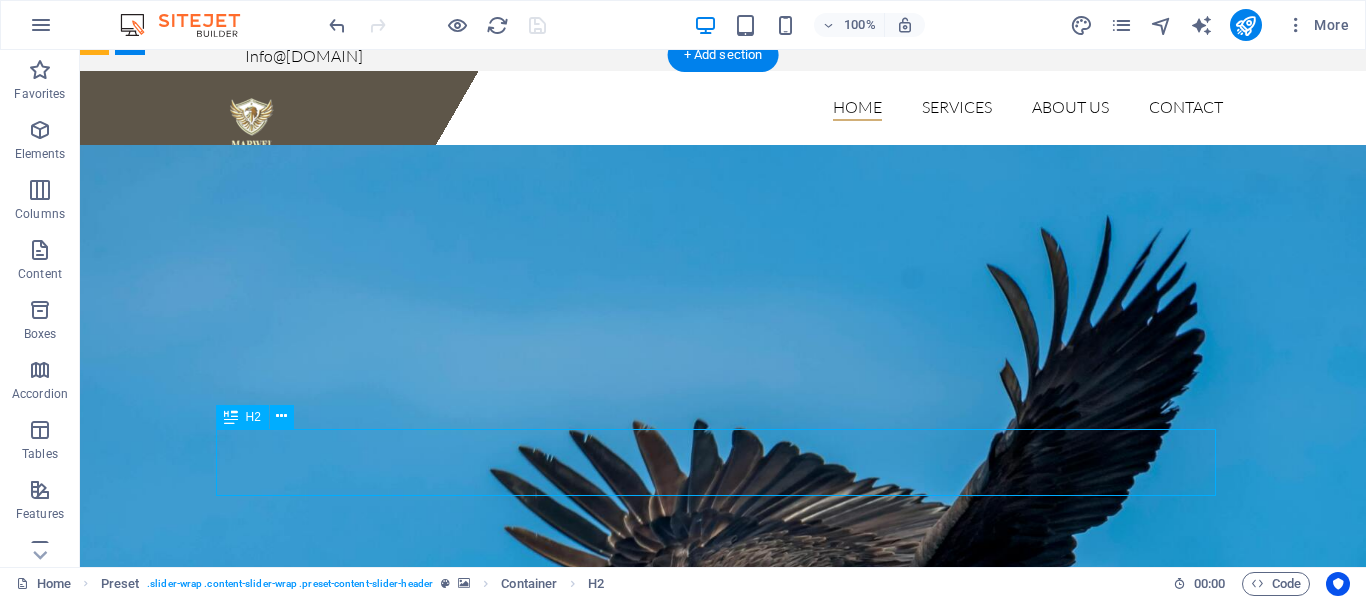 click on "Always Vigilant. Ever Protecting" at bounding box center (723, 1187) 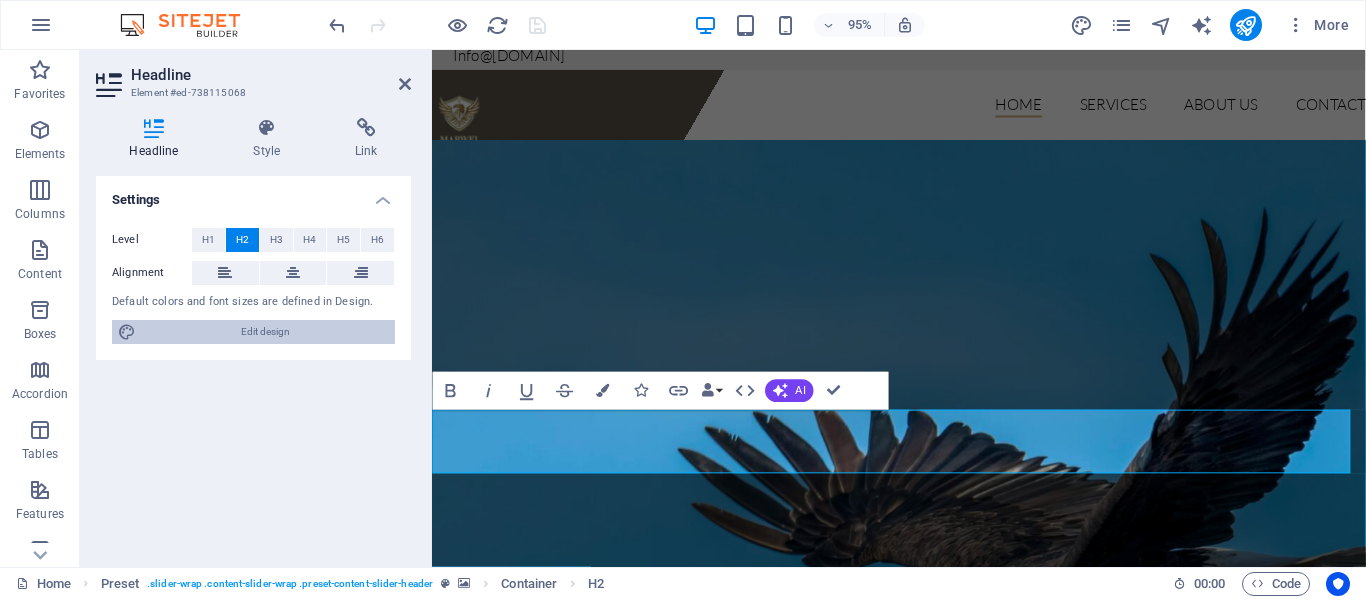 click on "Edit design" at bounding box center [265, 332] 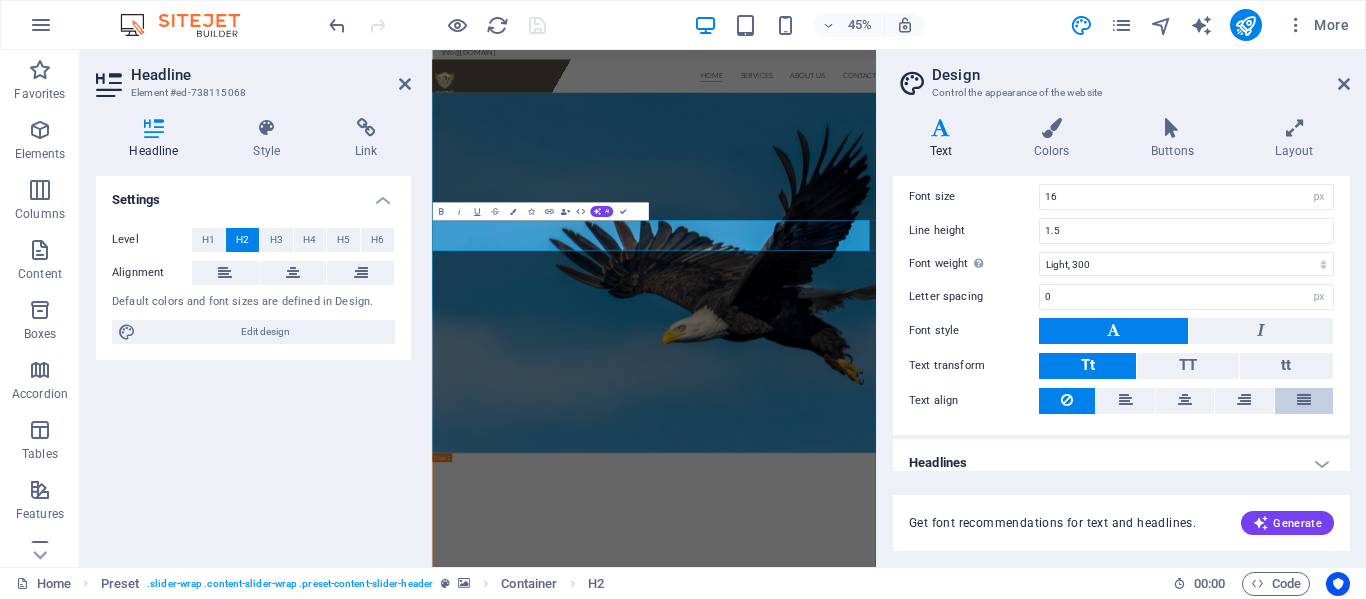 scroll, scrollTop: 161, scrollLeft: 0, axis: vertical 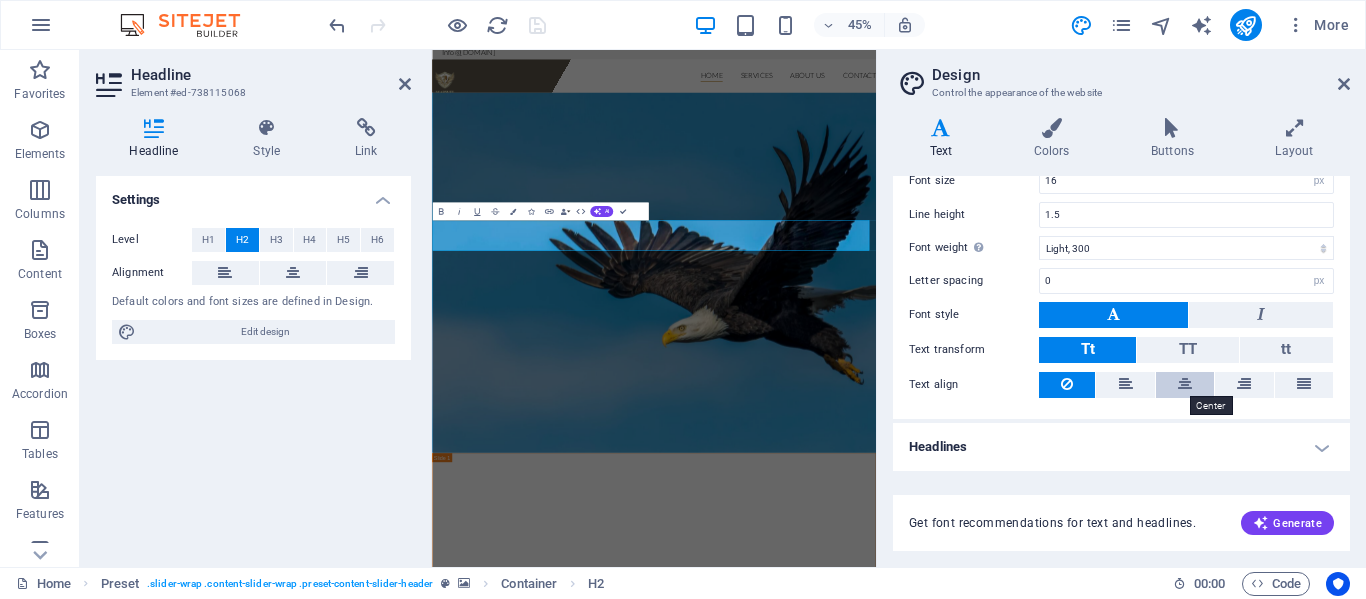 click at bounding box center [1185, 384] 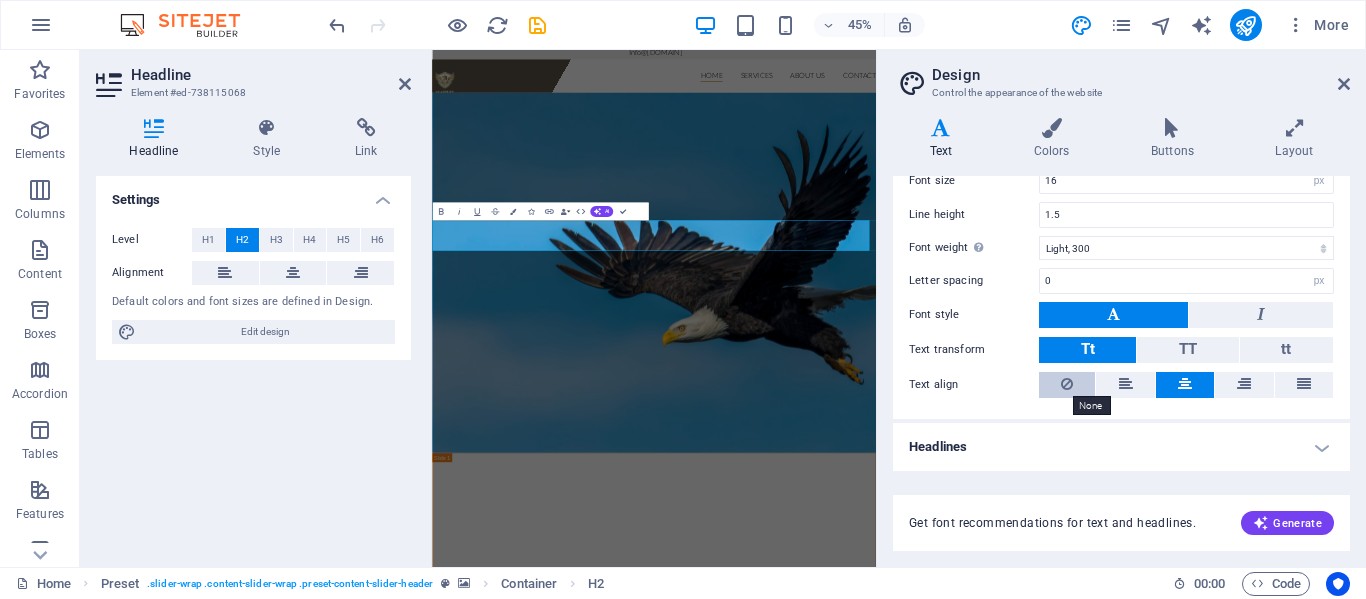 click at bounding box center [1067, 384] 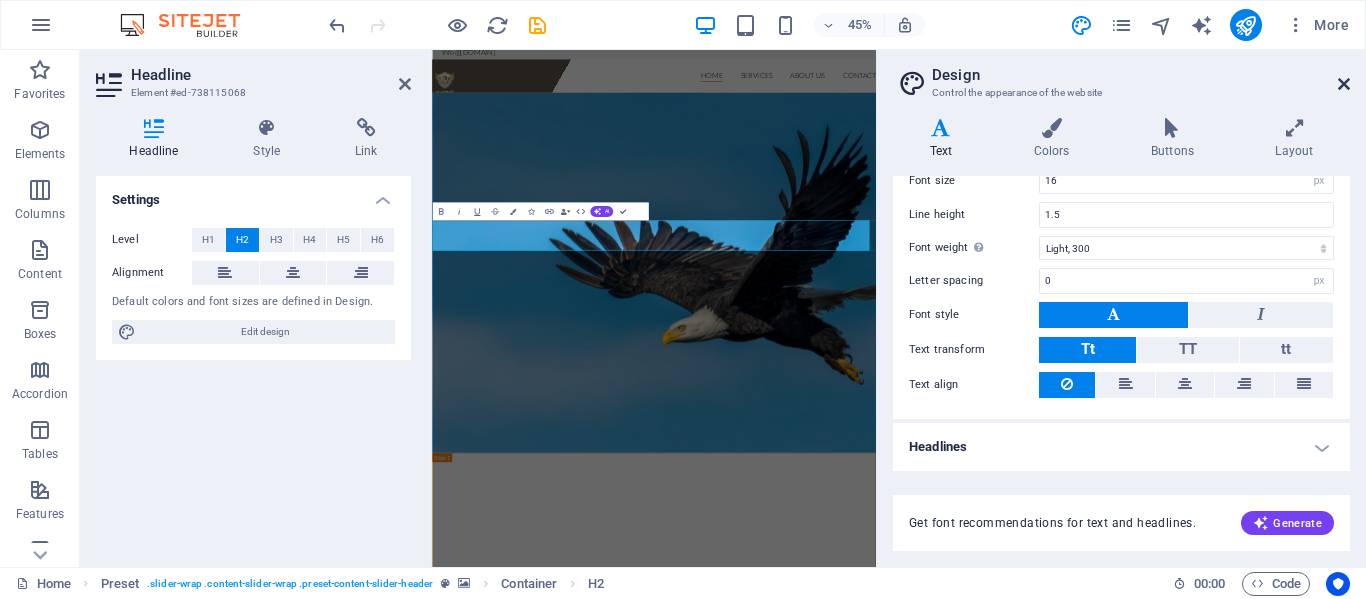 click at bounding box center (1344, 84) 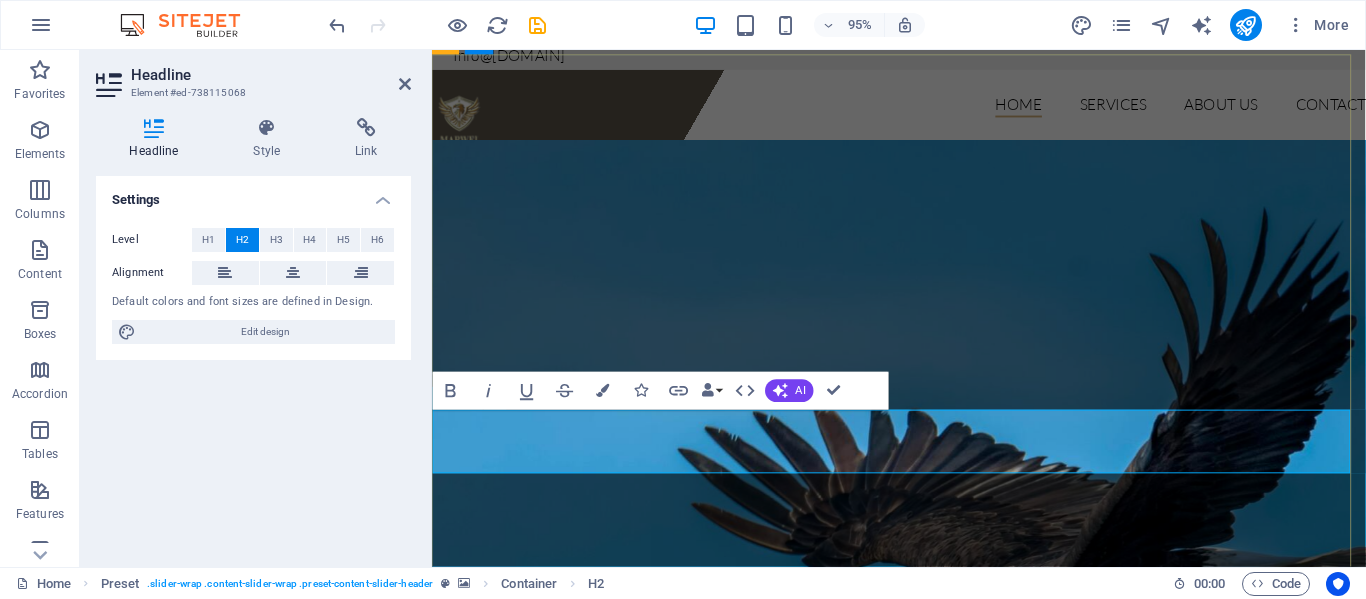 click on "Always Vigilant. Ever Protecting" at bounding box center (923, 1142) 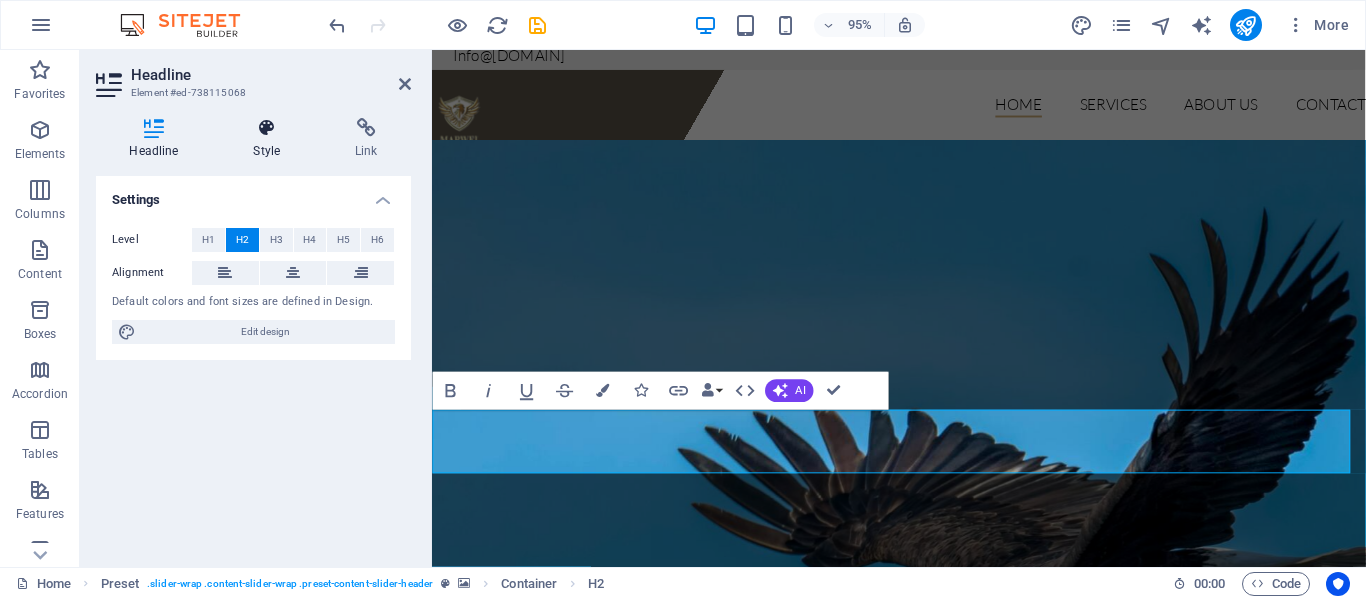 click on "Style" at bounding box center (271, 139) 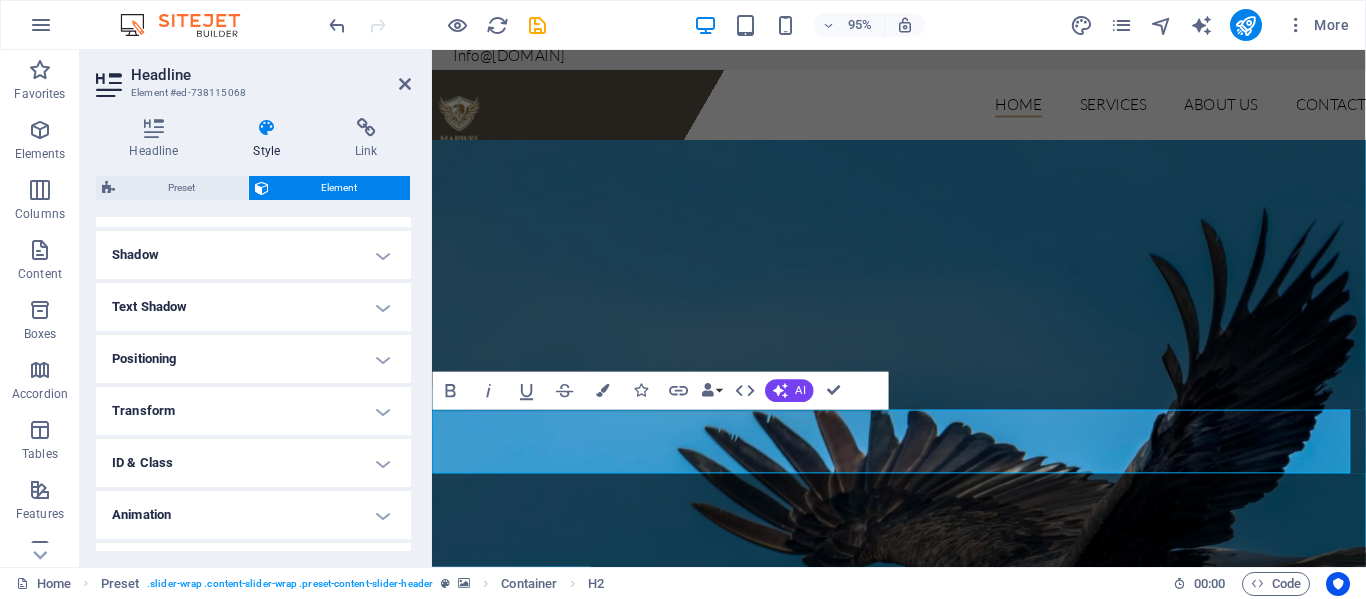 scroll, scrollTop: 500, scrollLeft: 0, axis: vertical 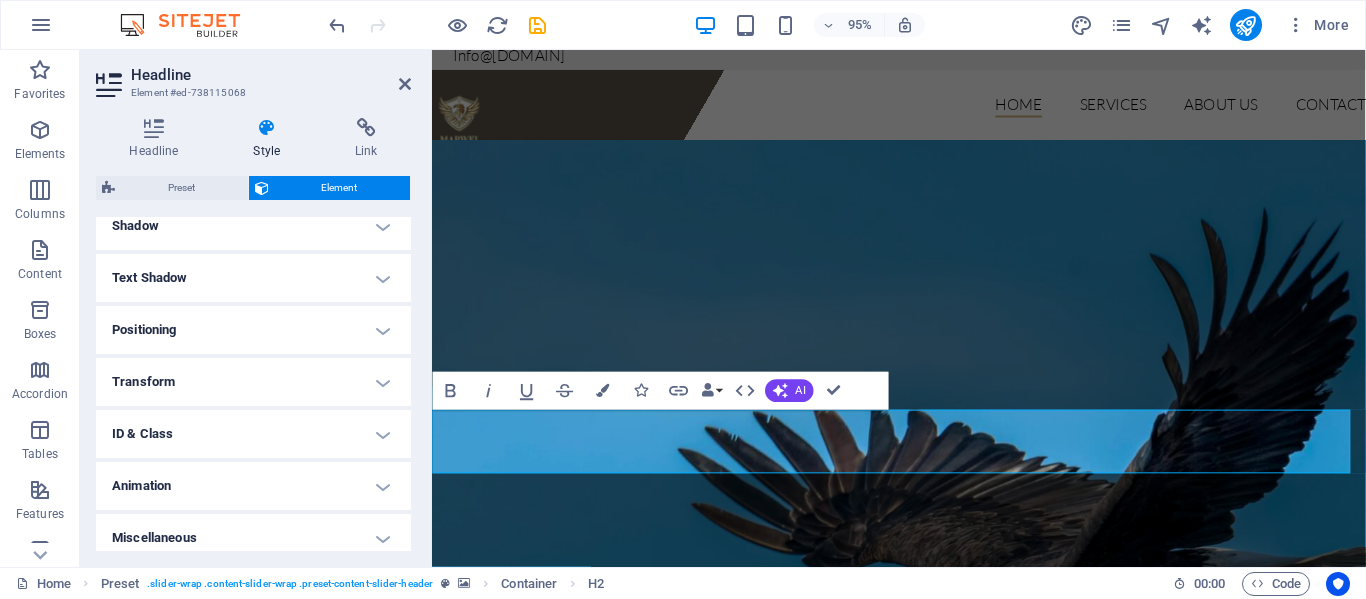 click on "Positioning" at bounding box center (253, 330) 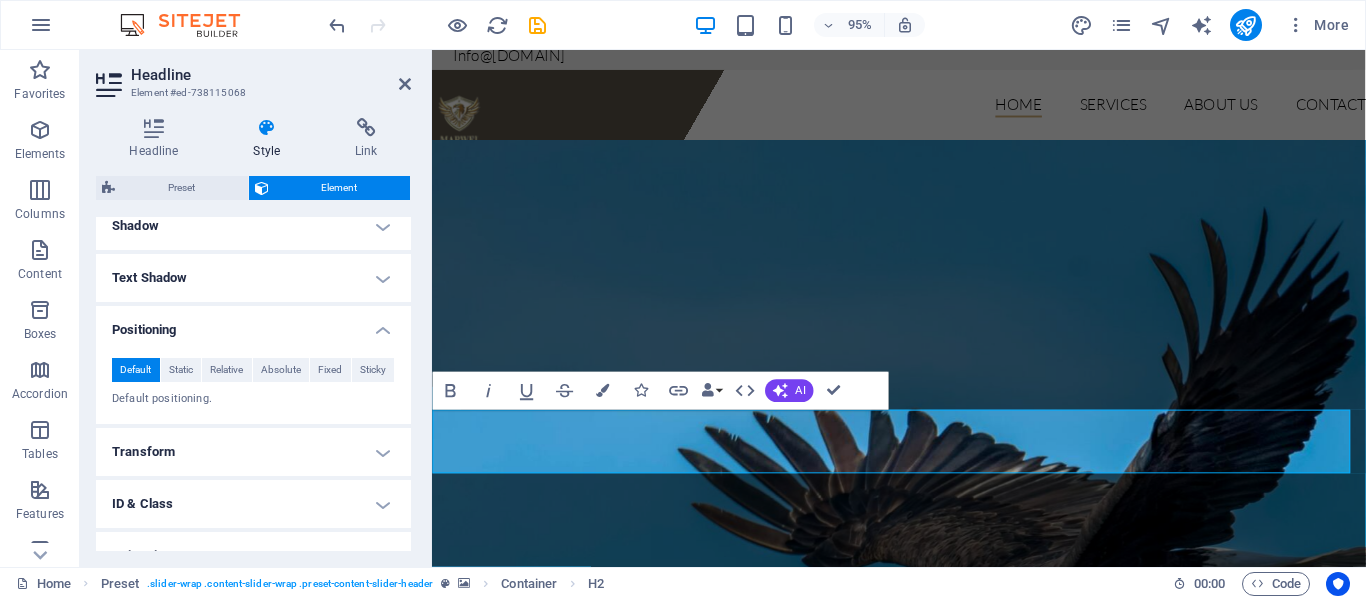 click on "Default positioning." at bounding box center [253, 399] 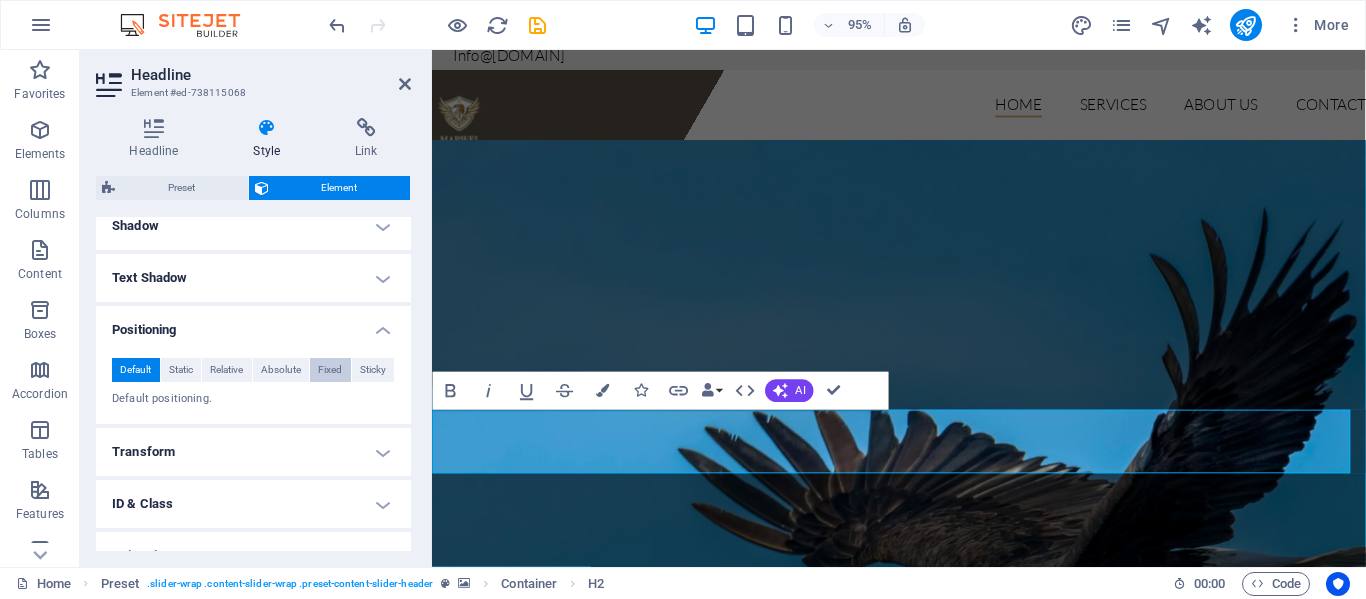 click on "Fixed" at bounding box center (330, 370) 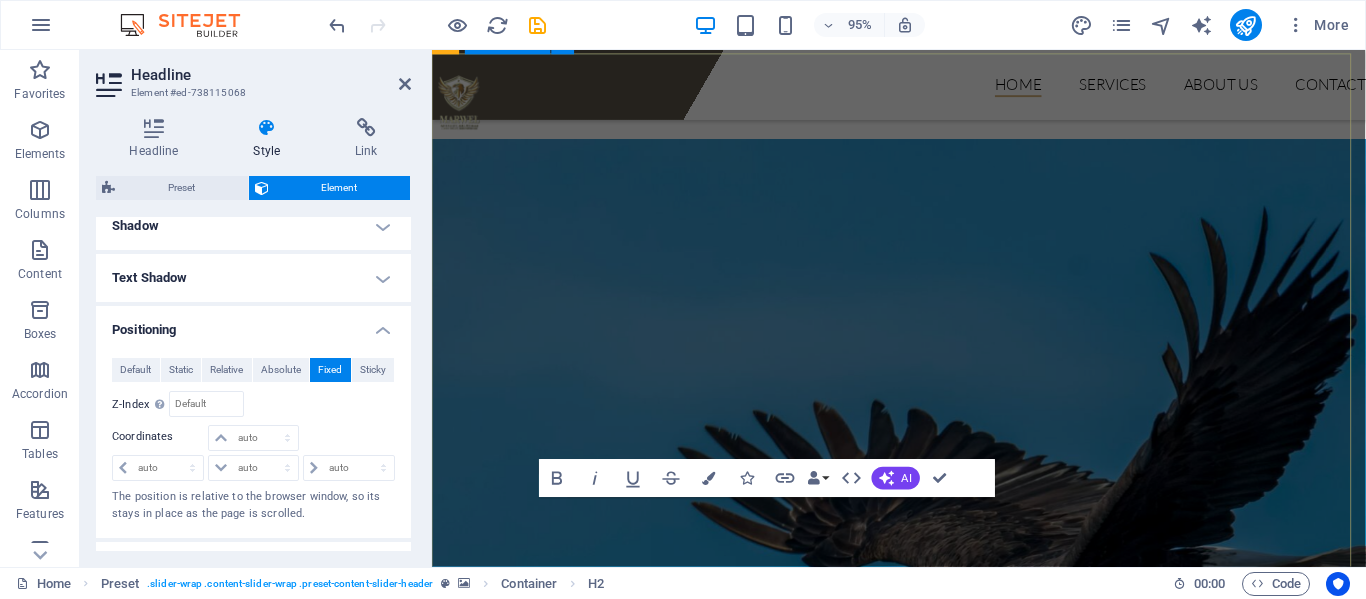 scroll, scrollTop: 100, scrollLeft: 0, axis: vertical 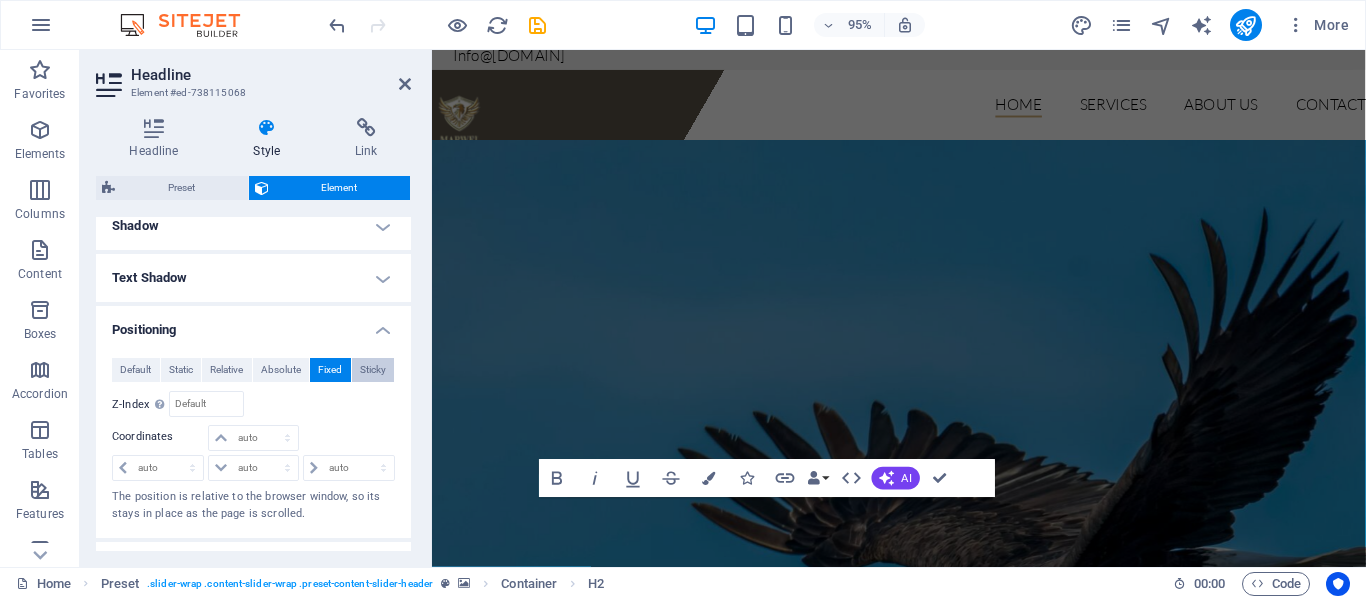 click on "Sticky" at bounding box center [373, 370] 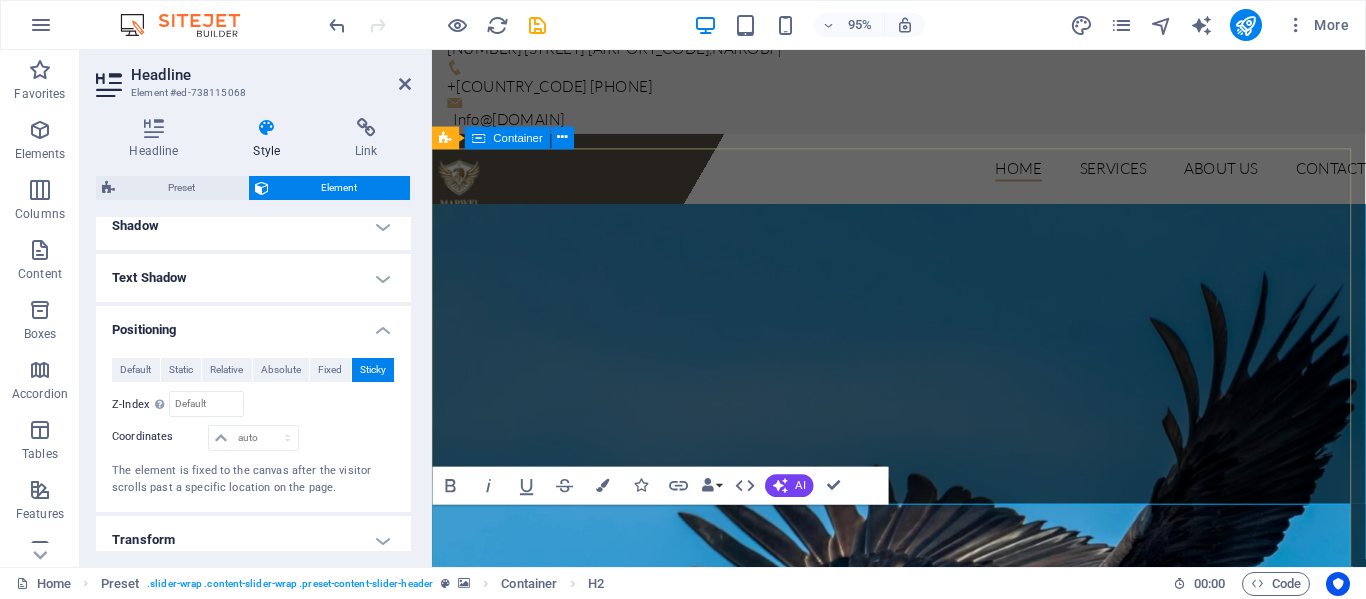 scroll, scrollTop: 0, scrollLeft: 0, axis: both 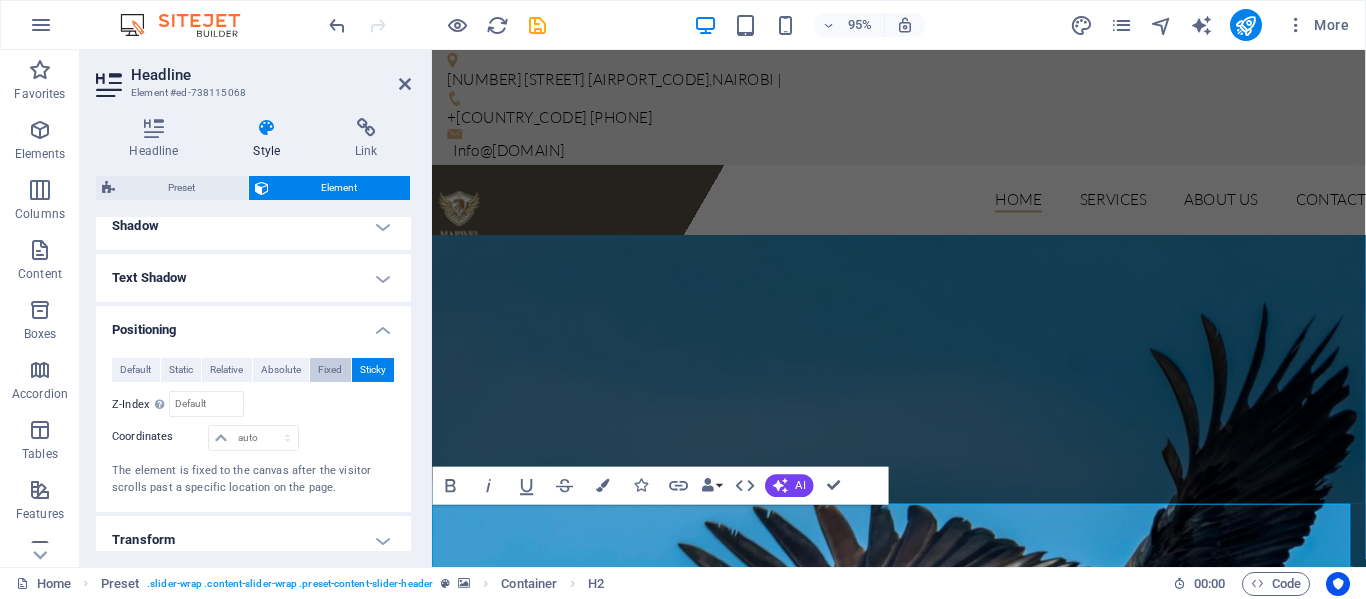 click on "Fixed" at bounding box center (330, 370) 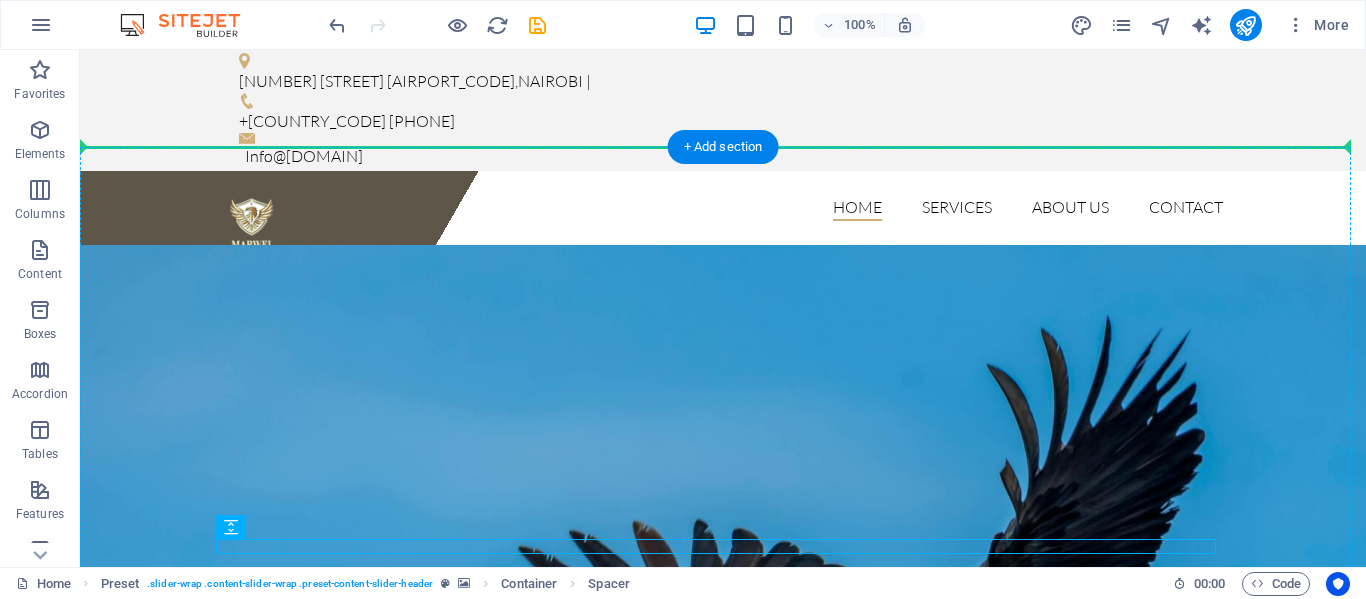 scroll, scrollTop: 8, scrollLeft: 0, axis: vertical 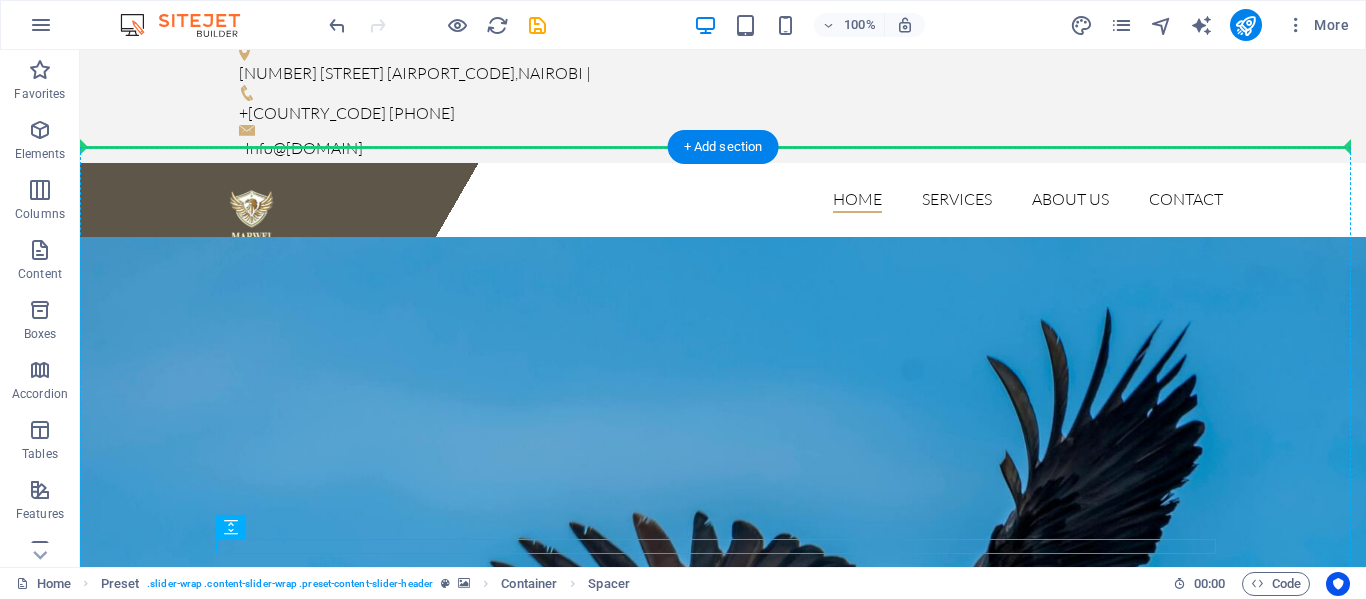 drag, startPoint x: 569, startPoint y: 559, endPoint x: 494, endPoint y: 424, distance: 154.43445 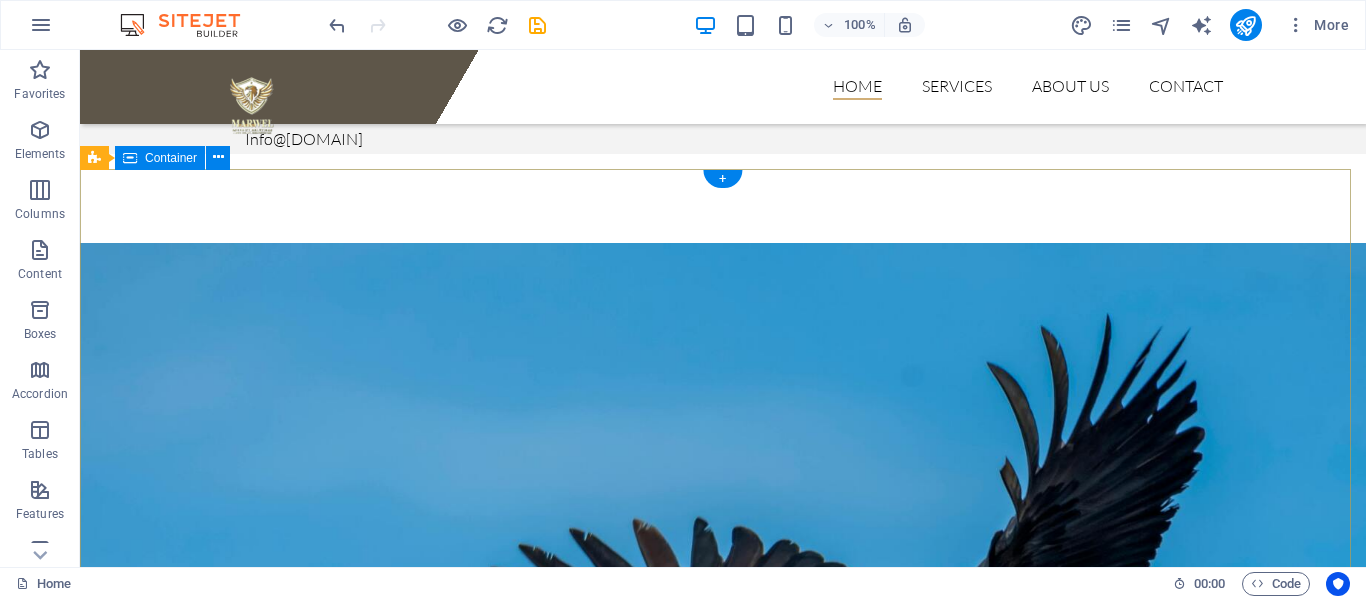 scroll, scrollTop: 0, scrollLeft: 0, axis: both 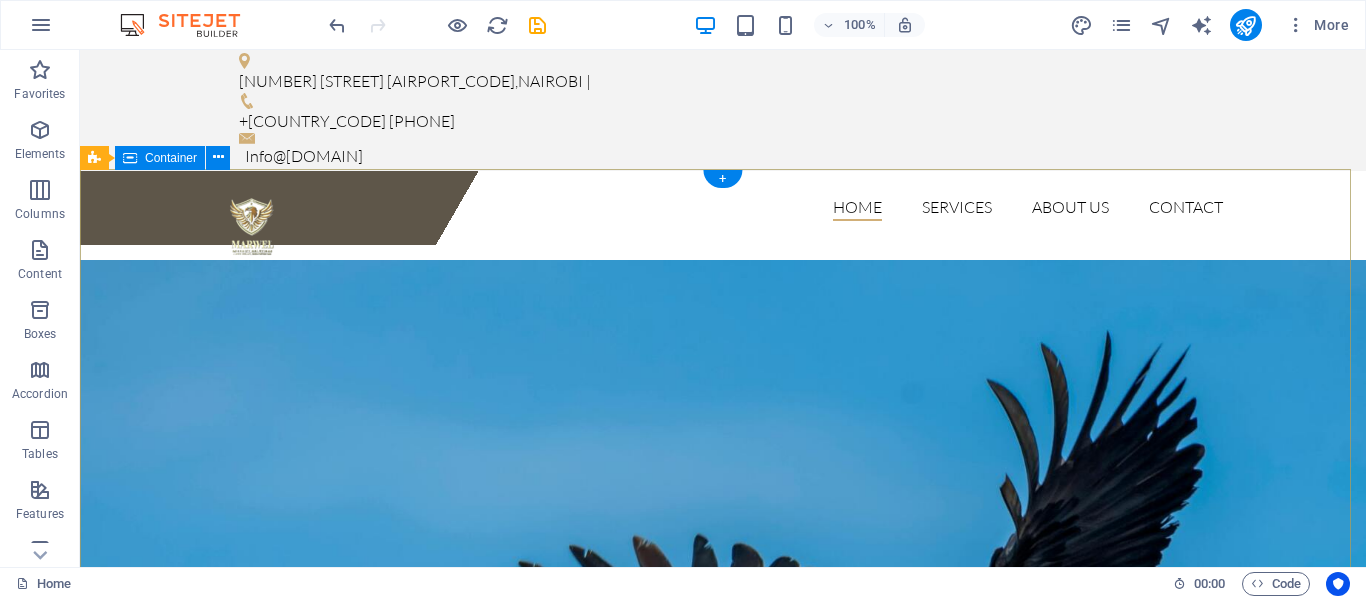 click on "Always Vigilant. Ever Protecting" at bounding box center [723, 1460] 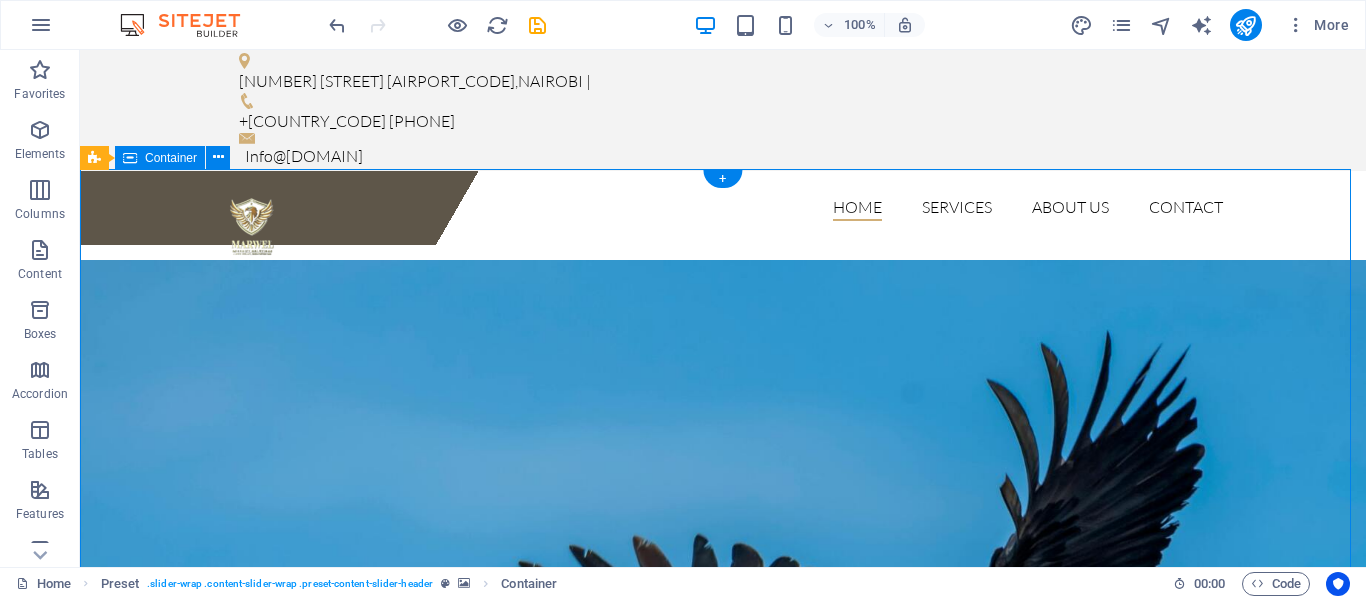 click on "Always Vigilant. Ever Protecting" at bounding box center (723, 1460) 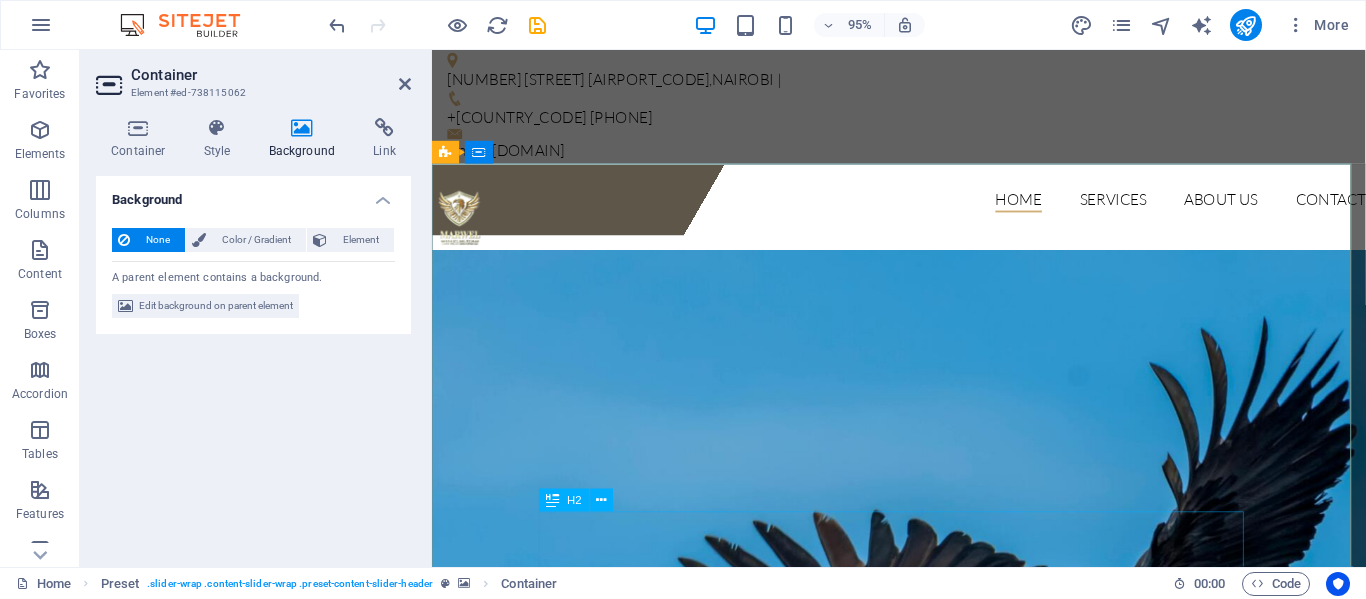 click on "Always Vigilant. Ever Protecting" at bounding box center [803, 1242] 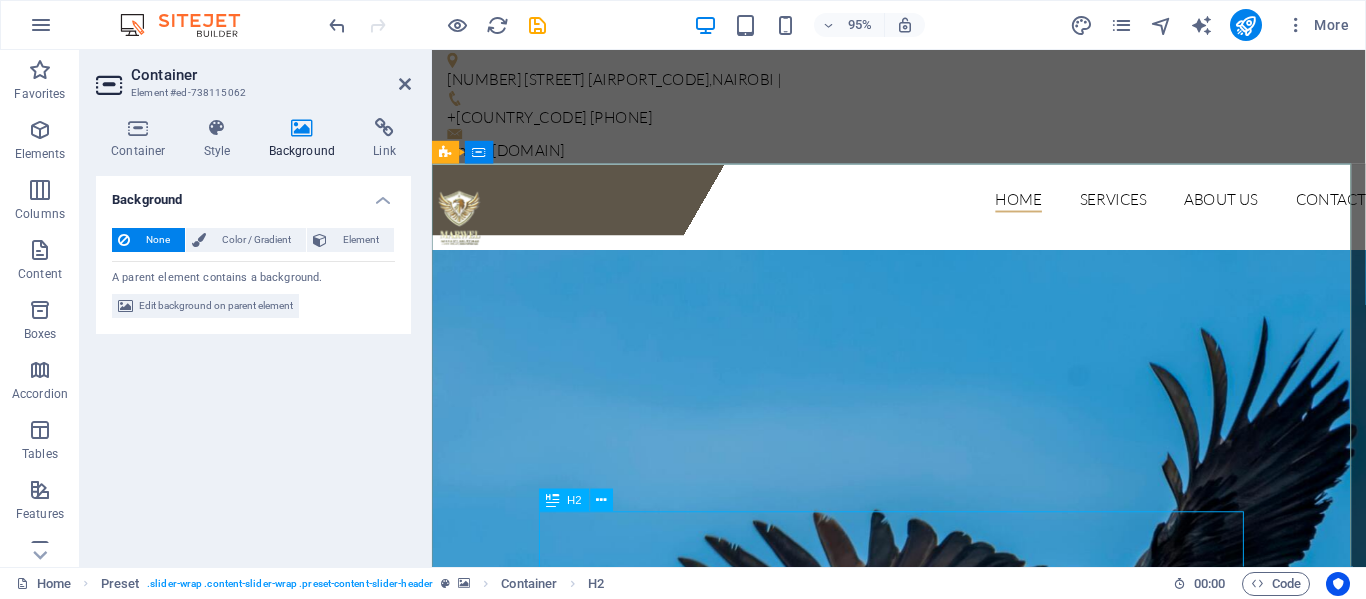 click at bounding box center (553, 500) 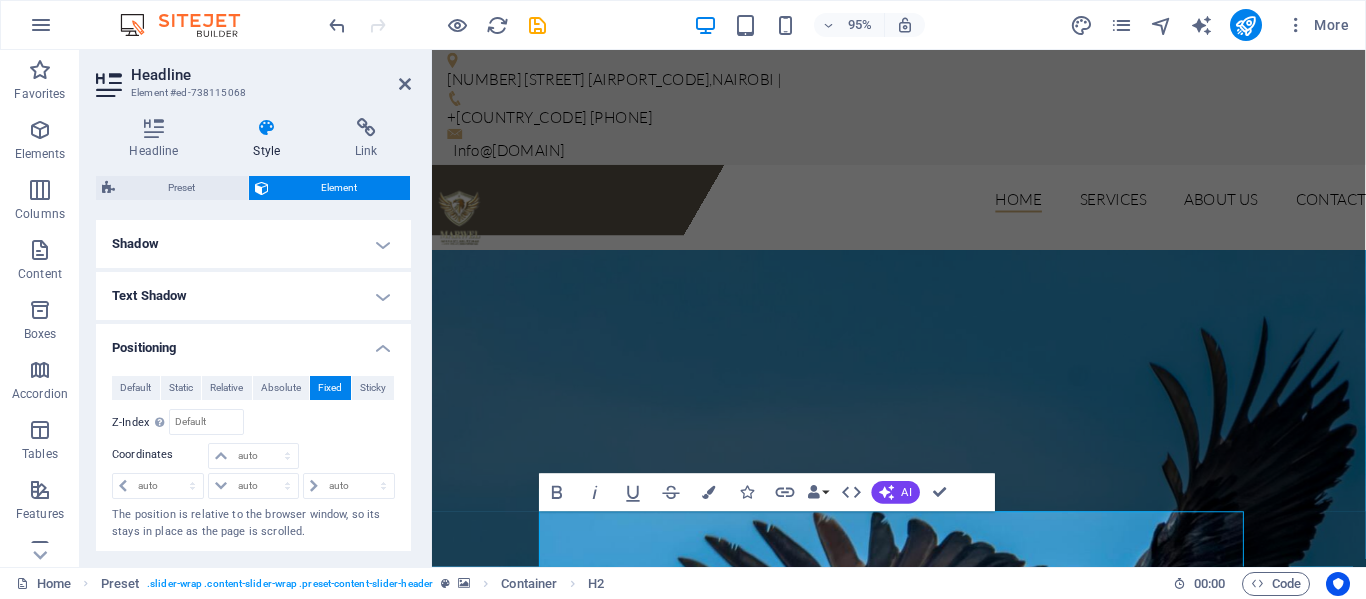 scroll, scrollTop: 500, scrollLeft: 0, axis: vertical 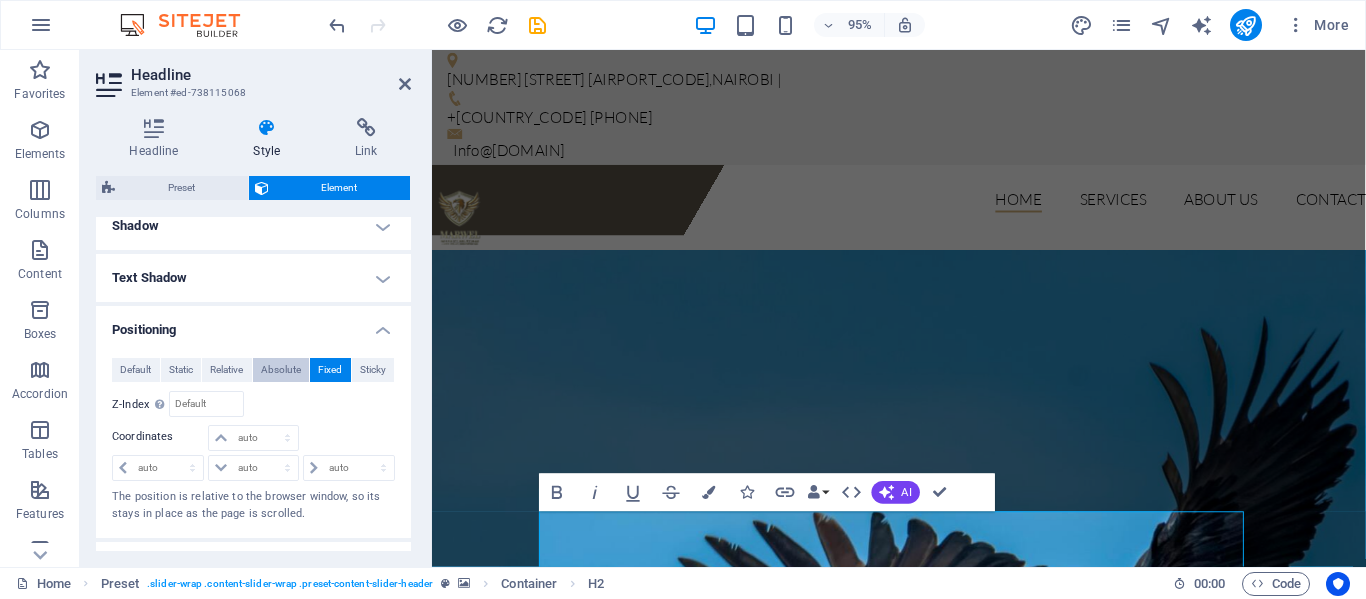 click on "Absolute" at bounding box center [281, 370] 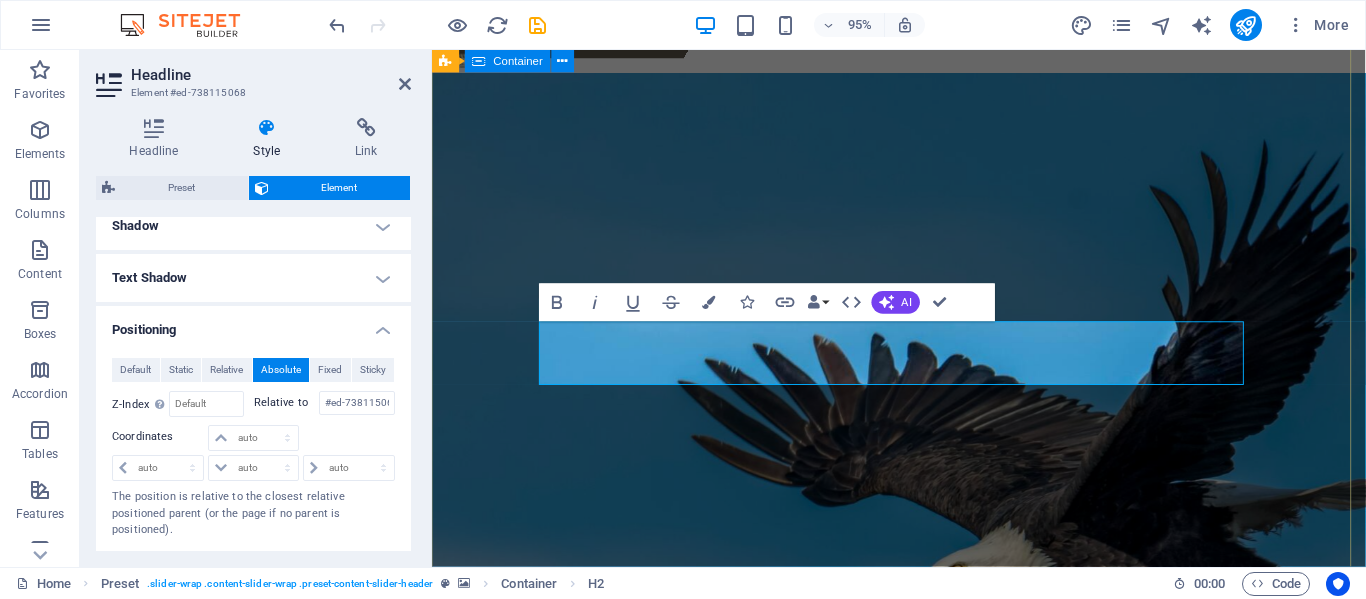 scroll, scrollTop: 200, scrollLeft: 0, axis: vertical 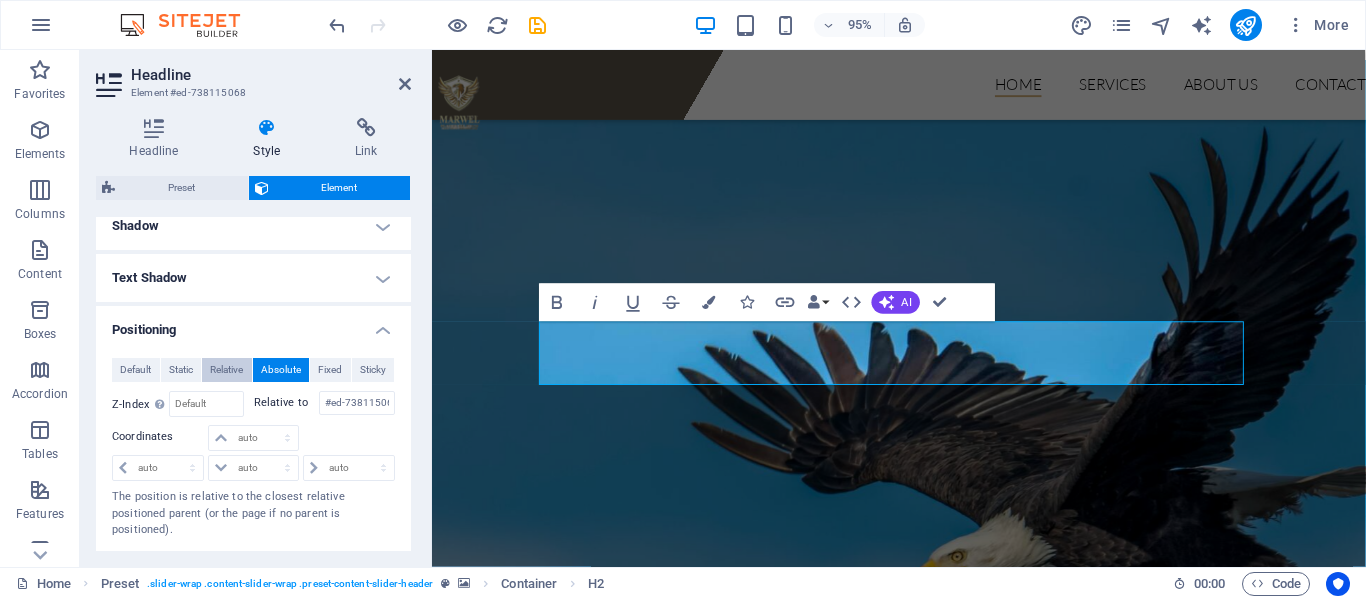 click on "Relative" at bounding box center (227, 370) 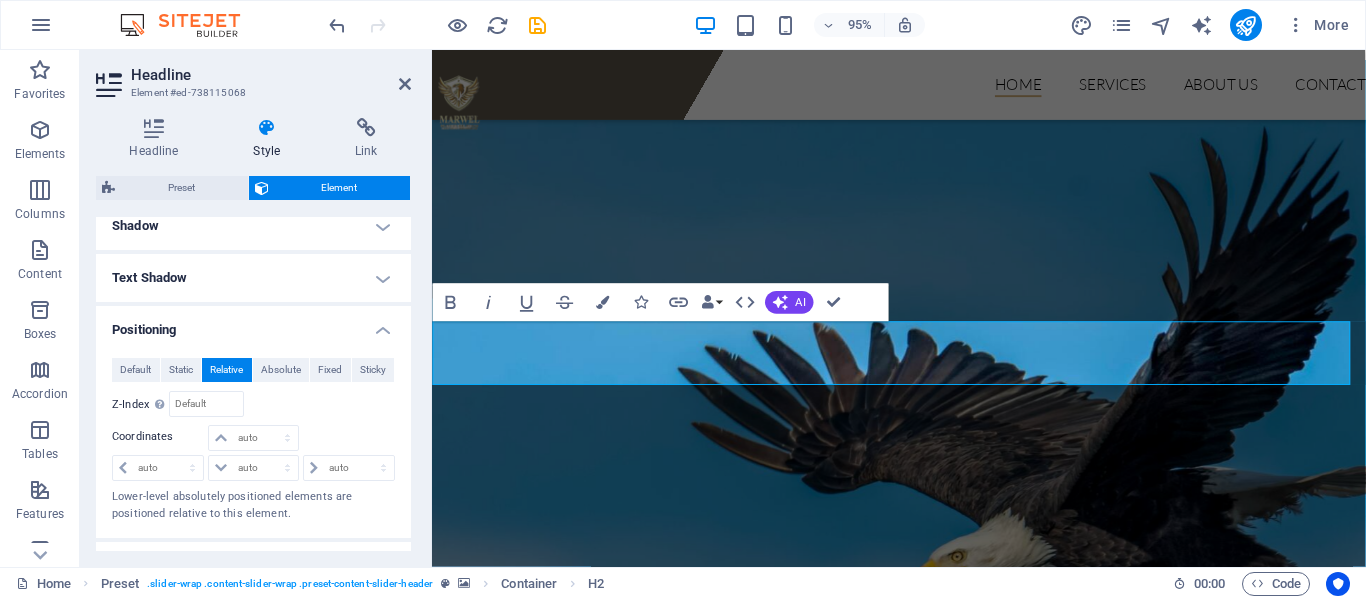 scroll, scrollTop: 600, scrollLeft: 0, axis: vertical 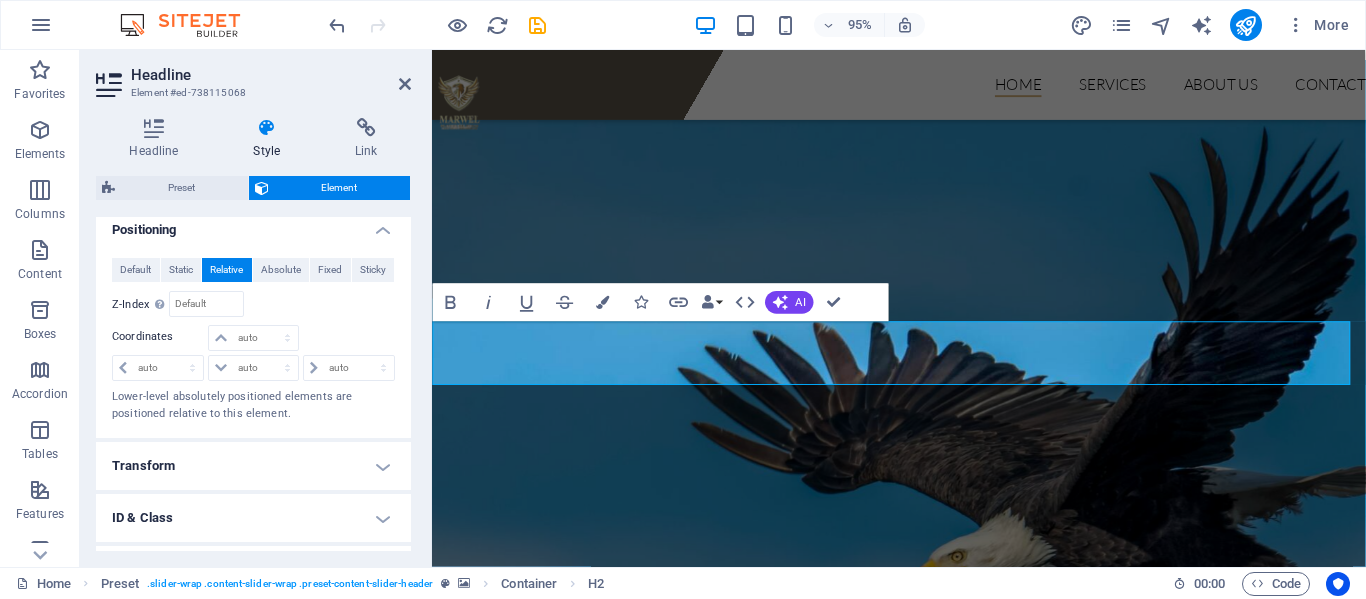 click on "Transform" at bounding box center [253, 466] 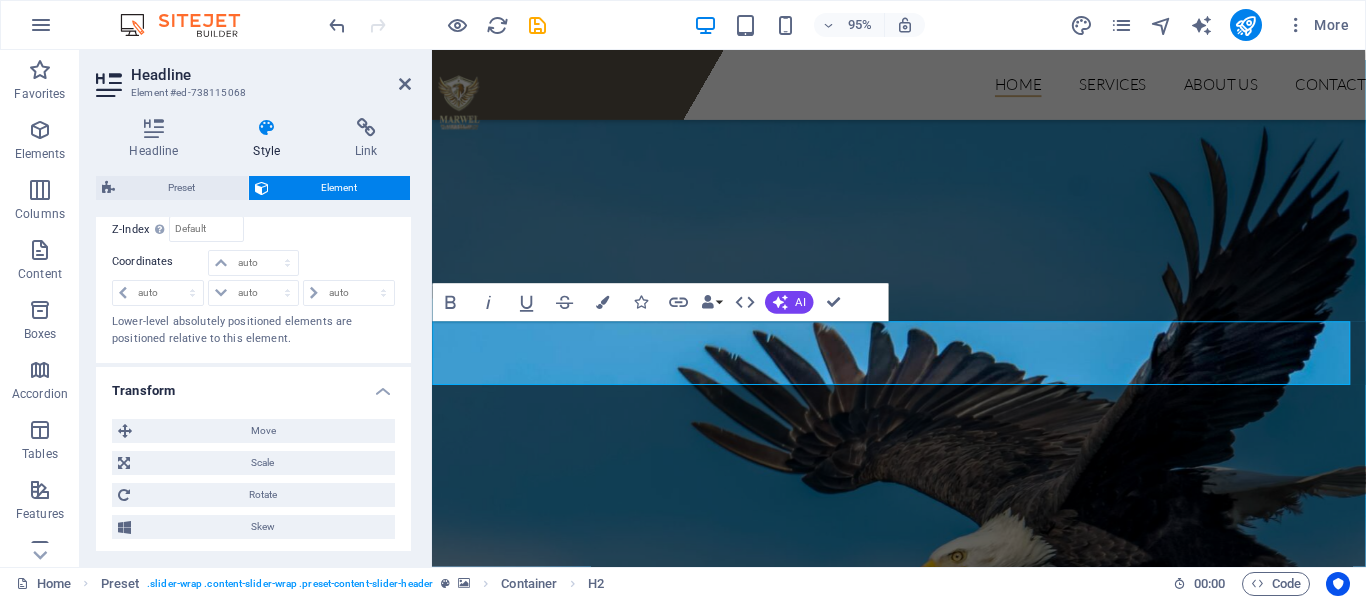scroll, scrollTop: 700, scrollLeft: 0, axis: vertical 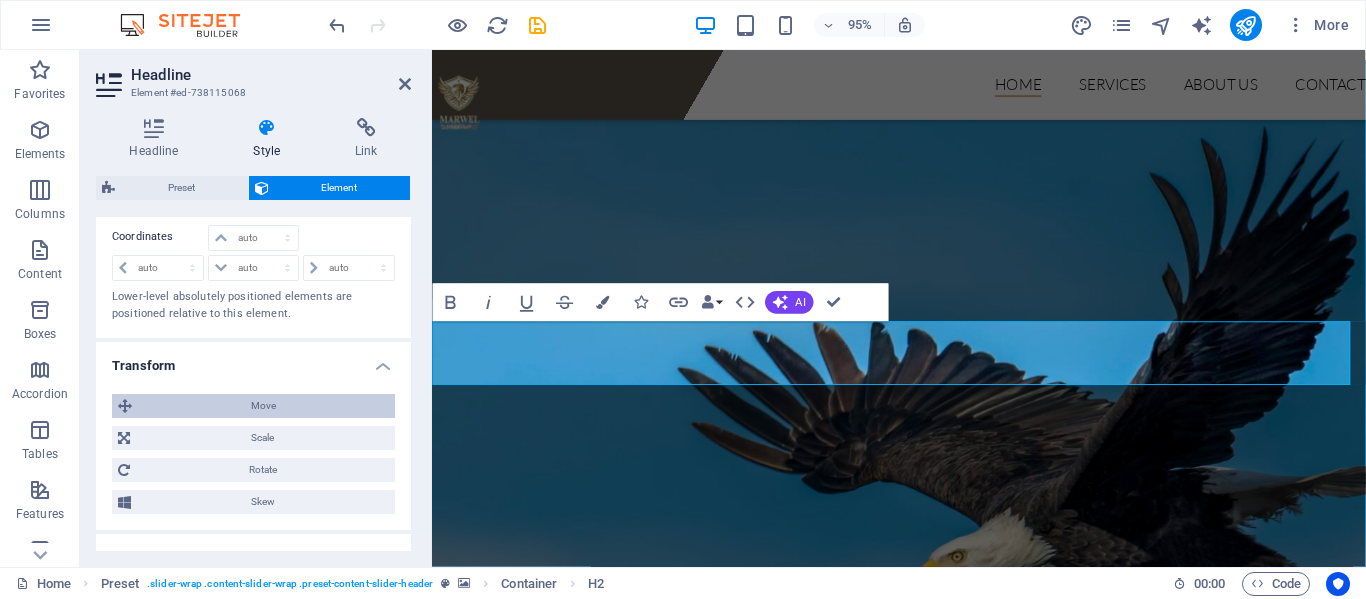 click on "Move" at bounding box center [263, 406] 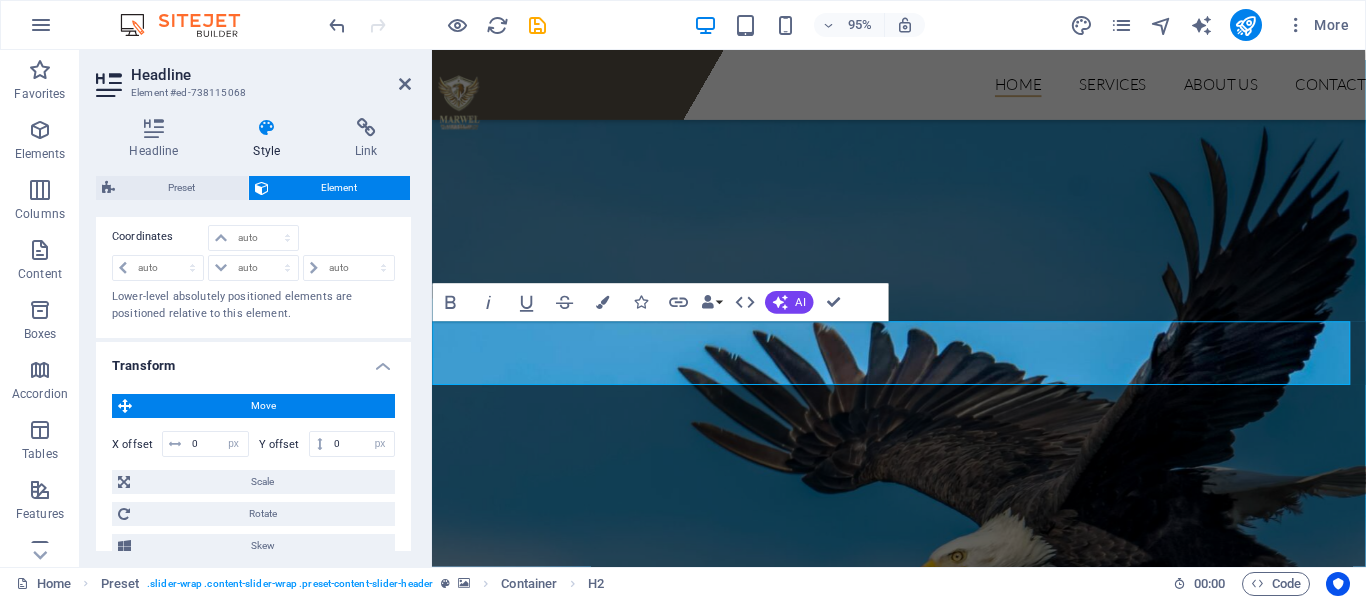 click on "Move" at bounding box center (263, 406) 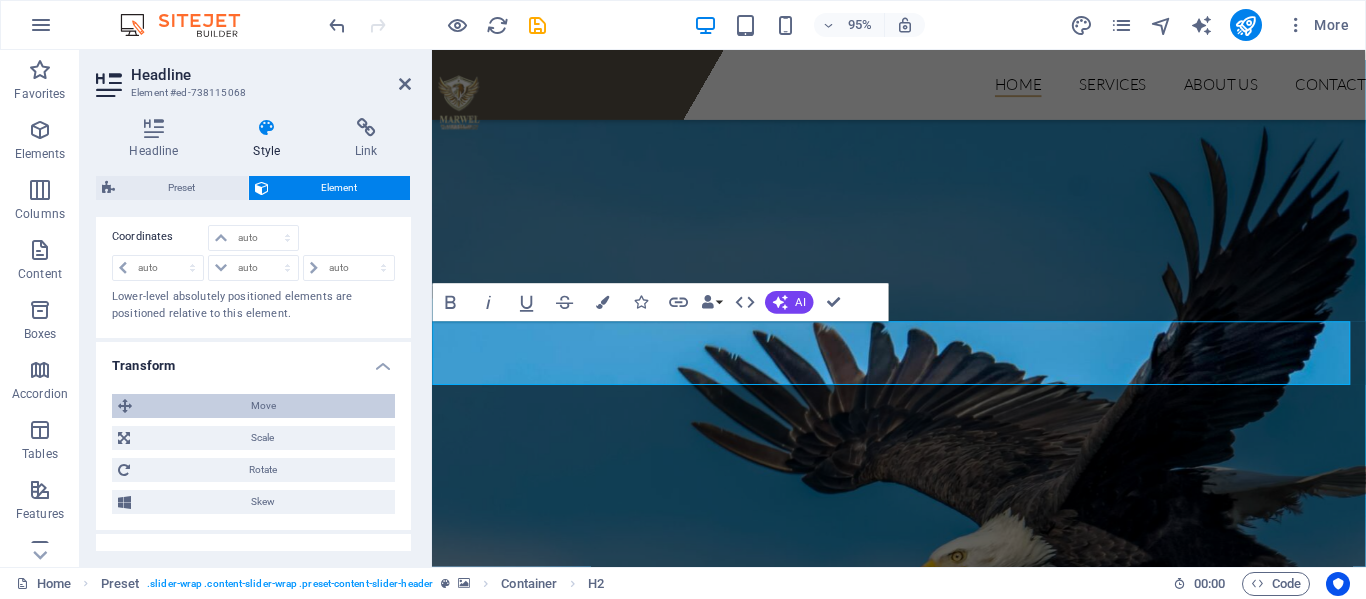 scroll, scrollTop: 600, scrollLeft: 0, axis: vertical 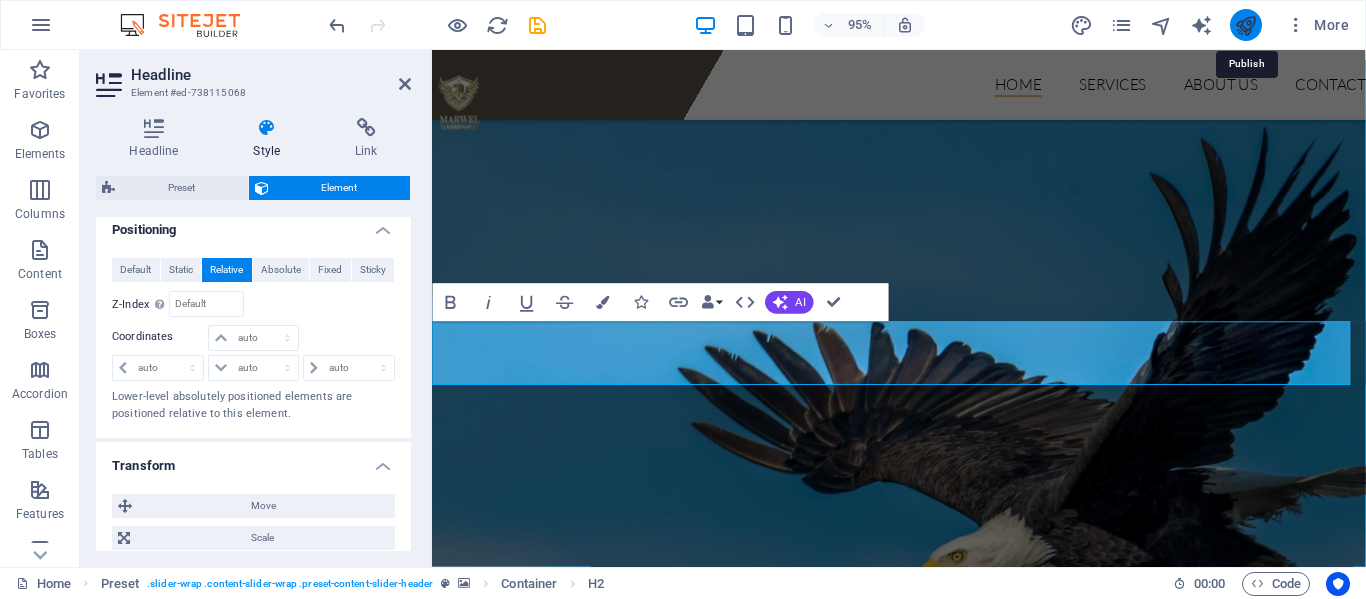 click at bounding box center (1245, 25) 